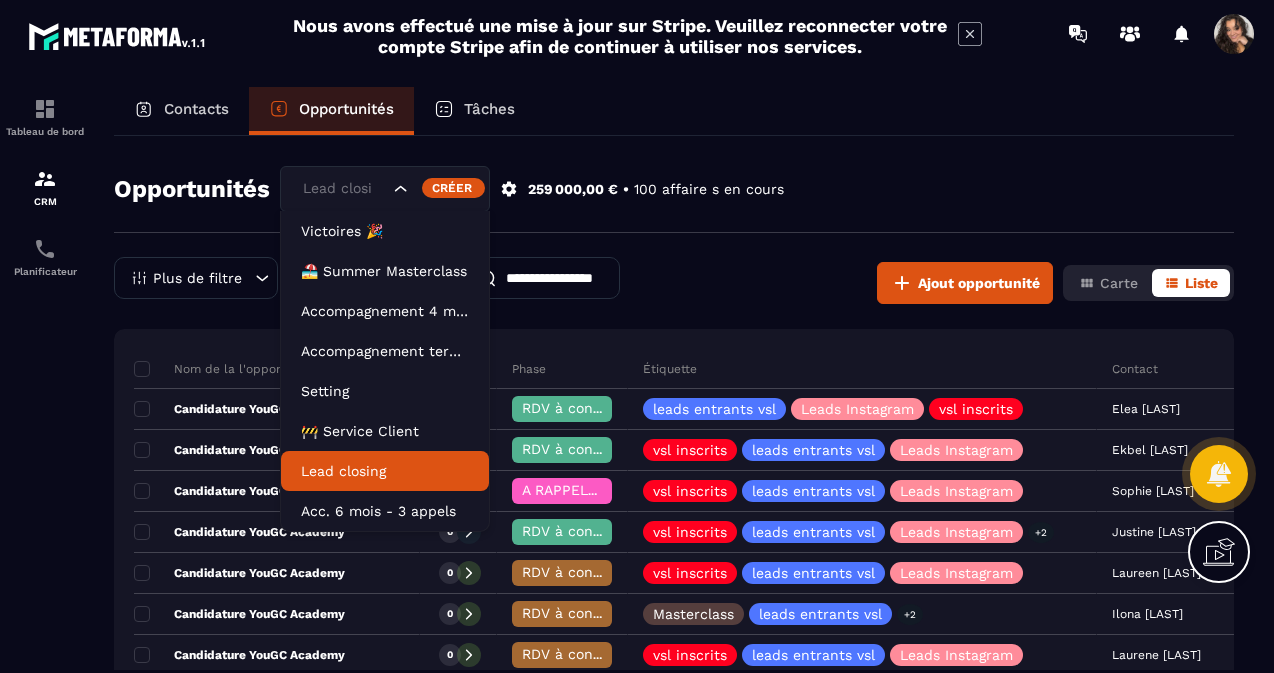 click 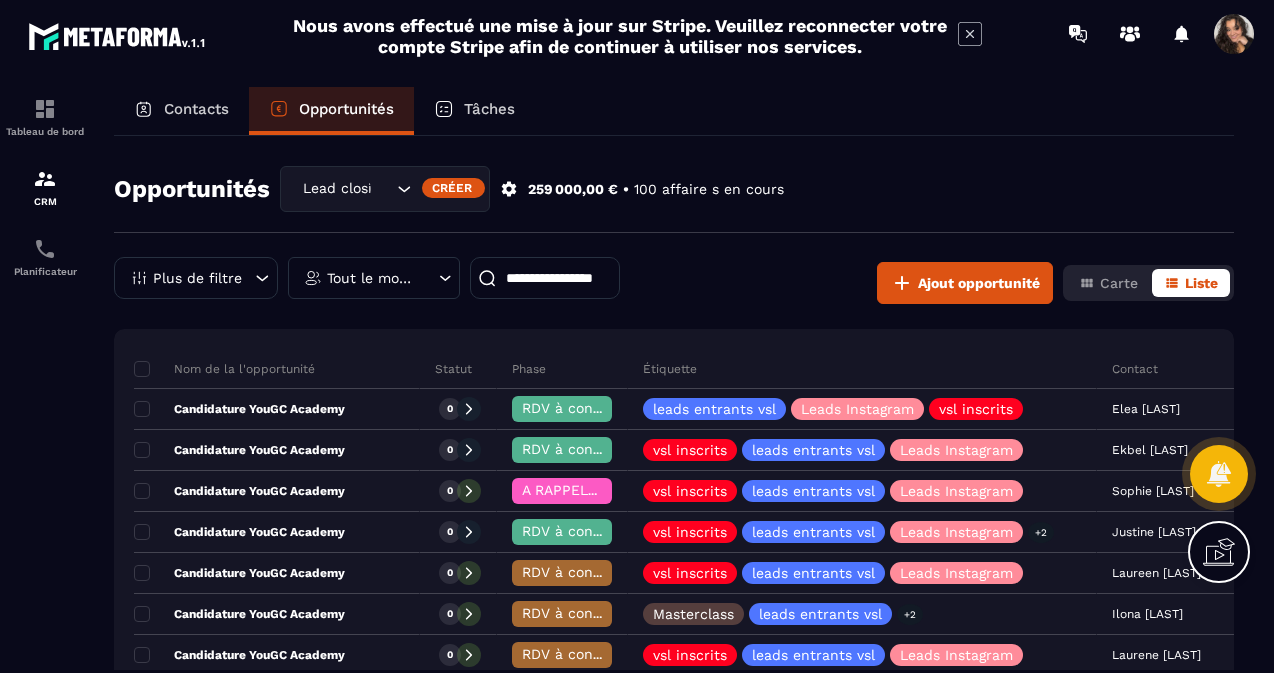 click 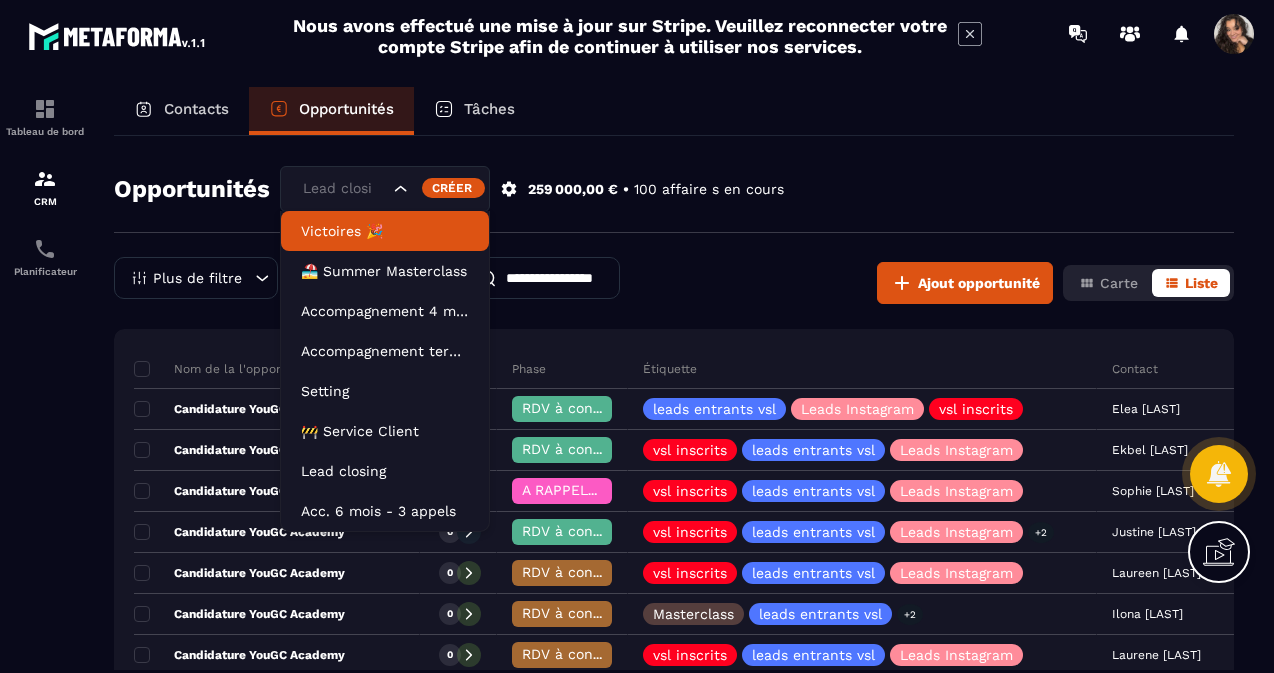scroll, scrollTop: 0, scrollLeft: 0, axis: both 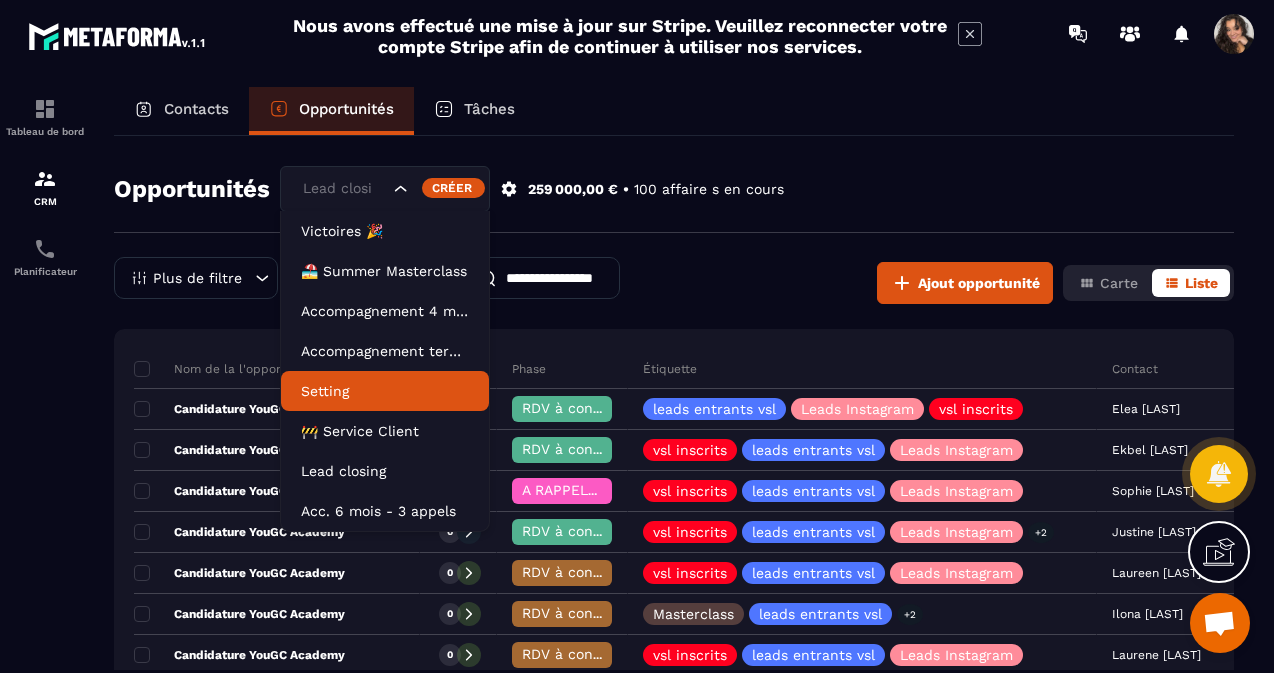 click on "Setting" 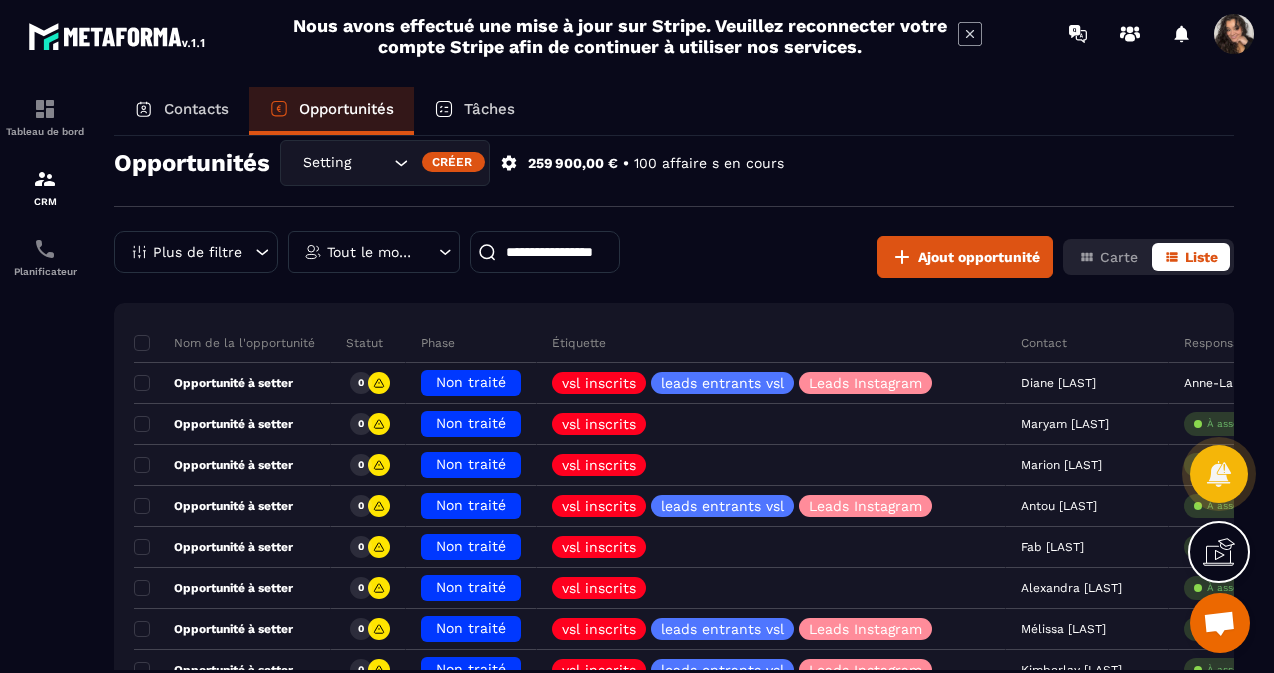 scroll, scrollTop: 0, scrollLeft: 0, axis: both 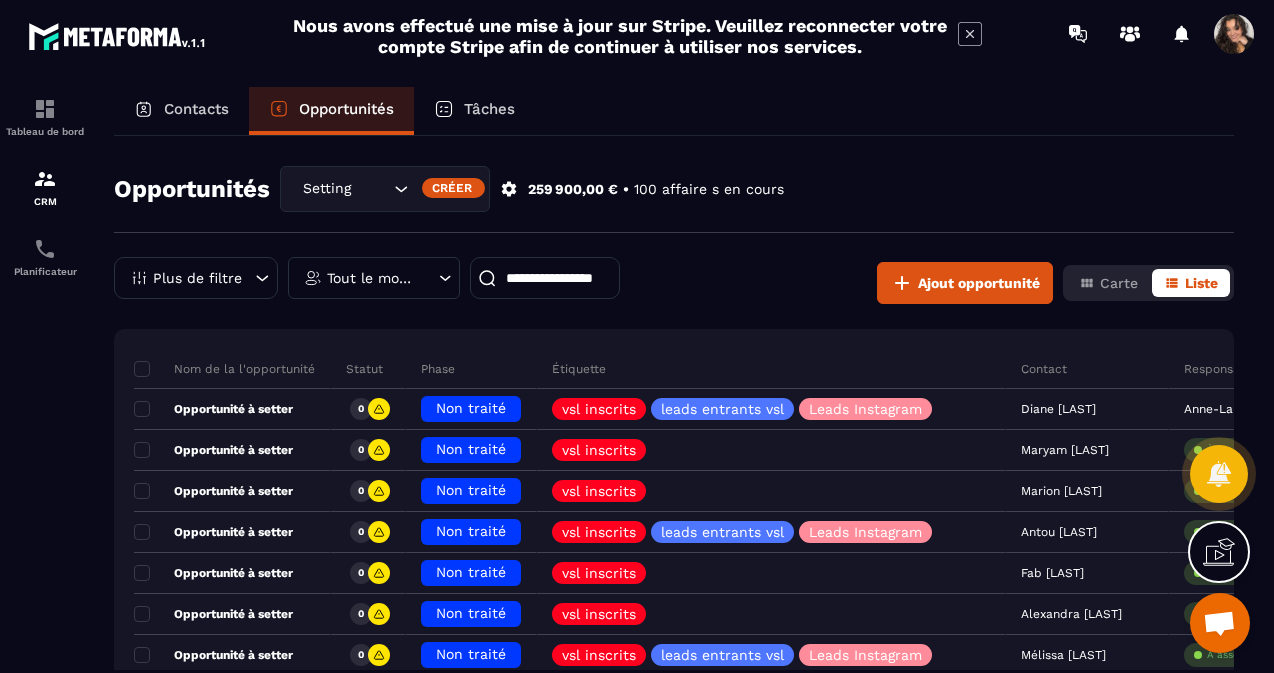click 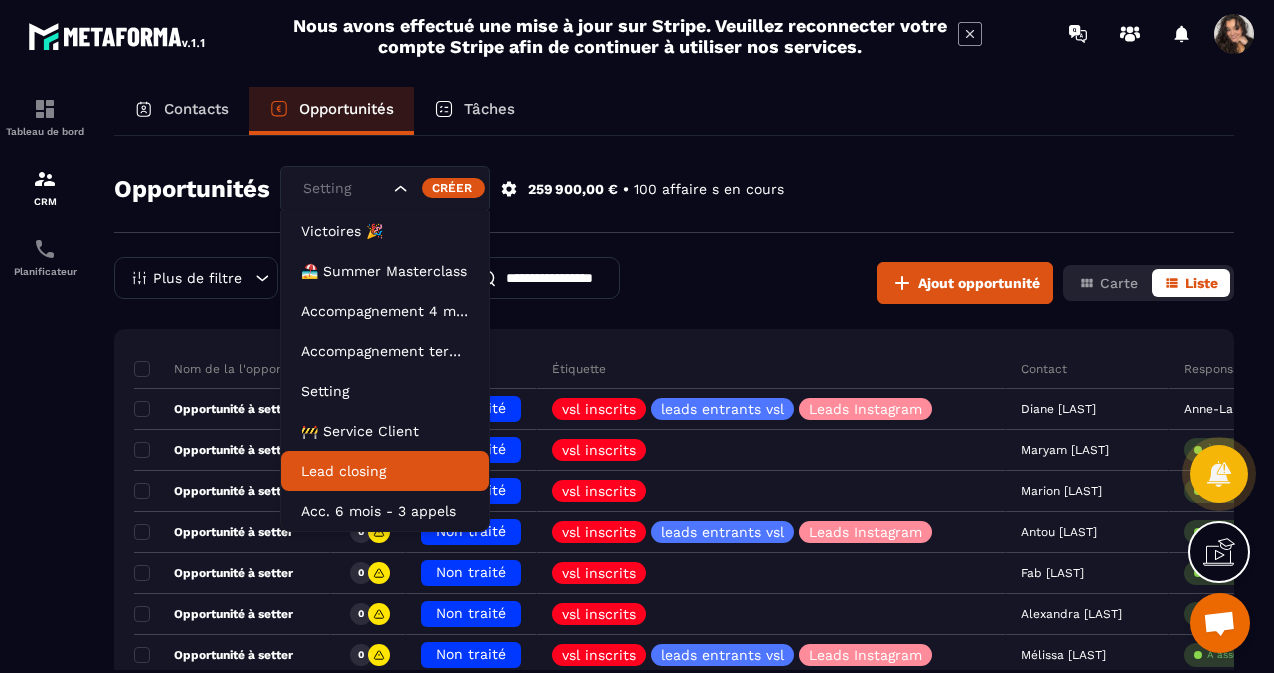 click on "Lead closing" 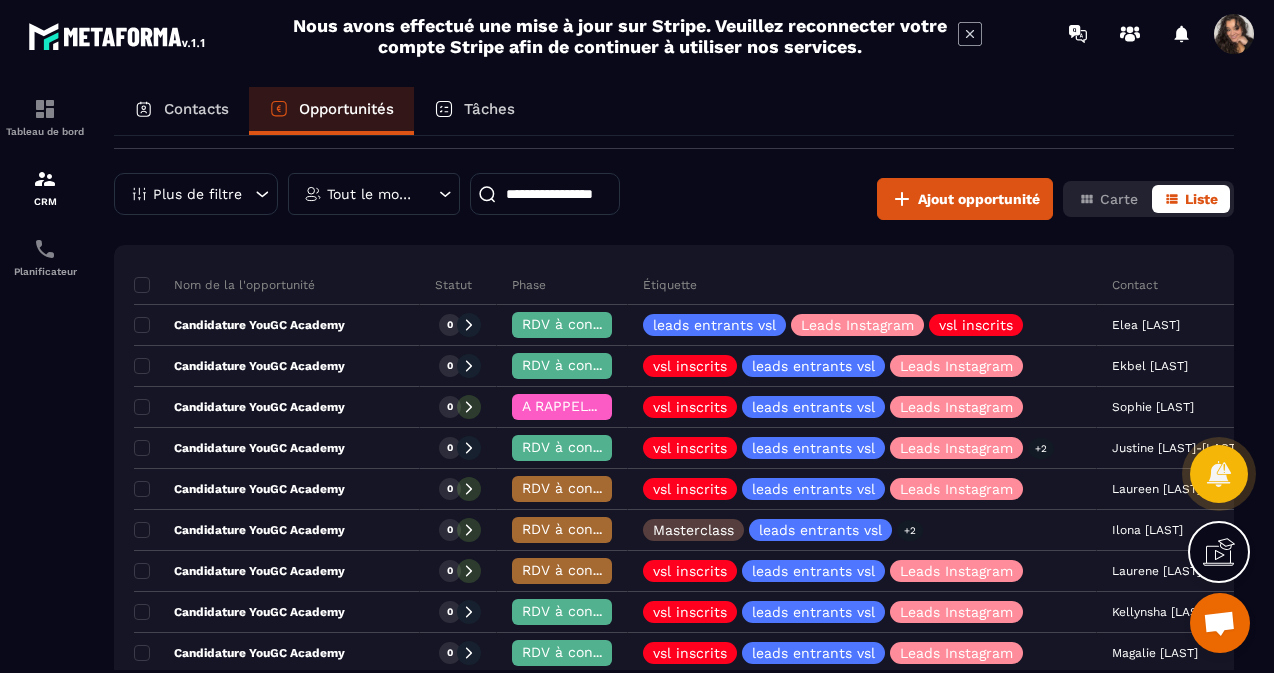 scroll, scrollTop: 92, scrollLeft: 0, axis: vertical 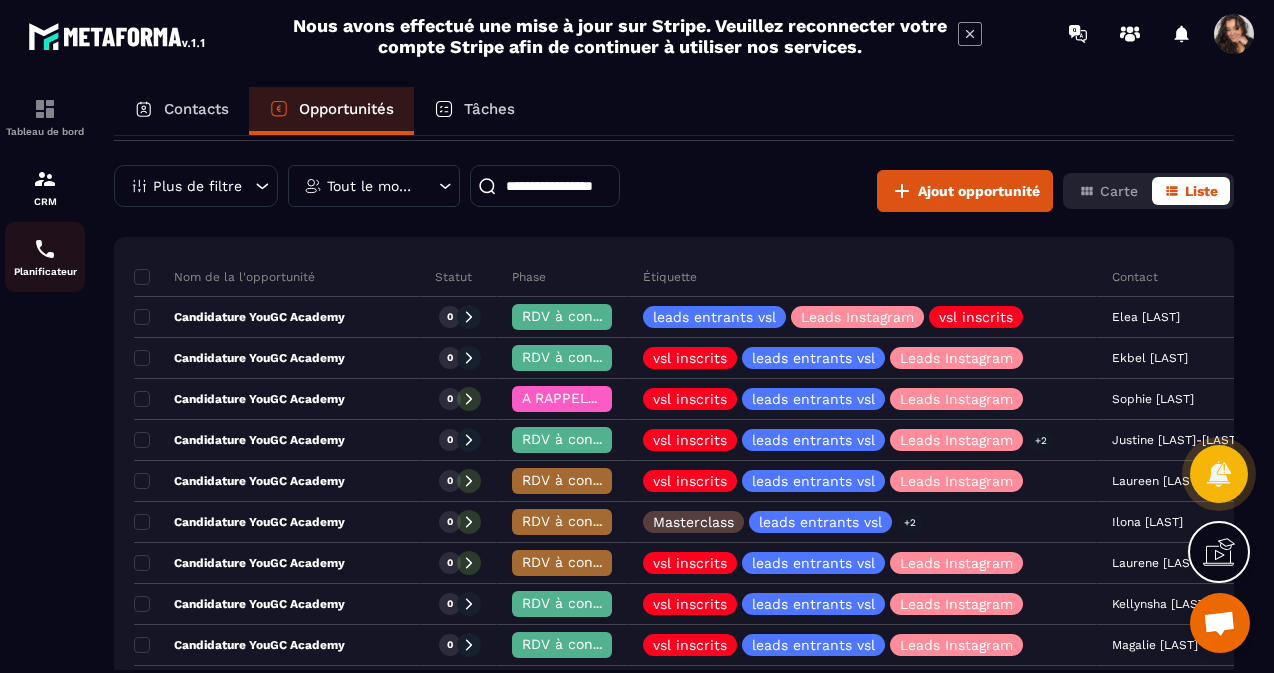click at bounding box center [45, 249] 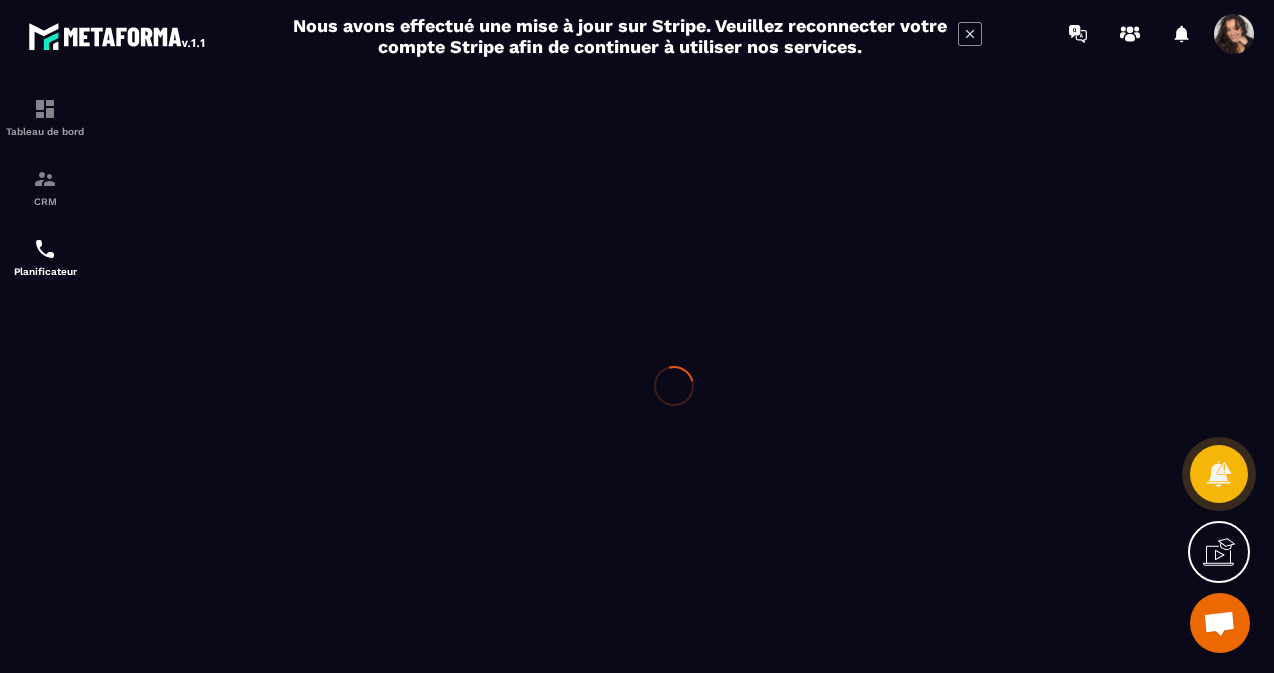 scroll, scrollTop: 0, scrollLeft: 0, axis: both 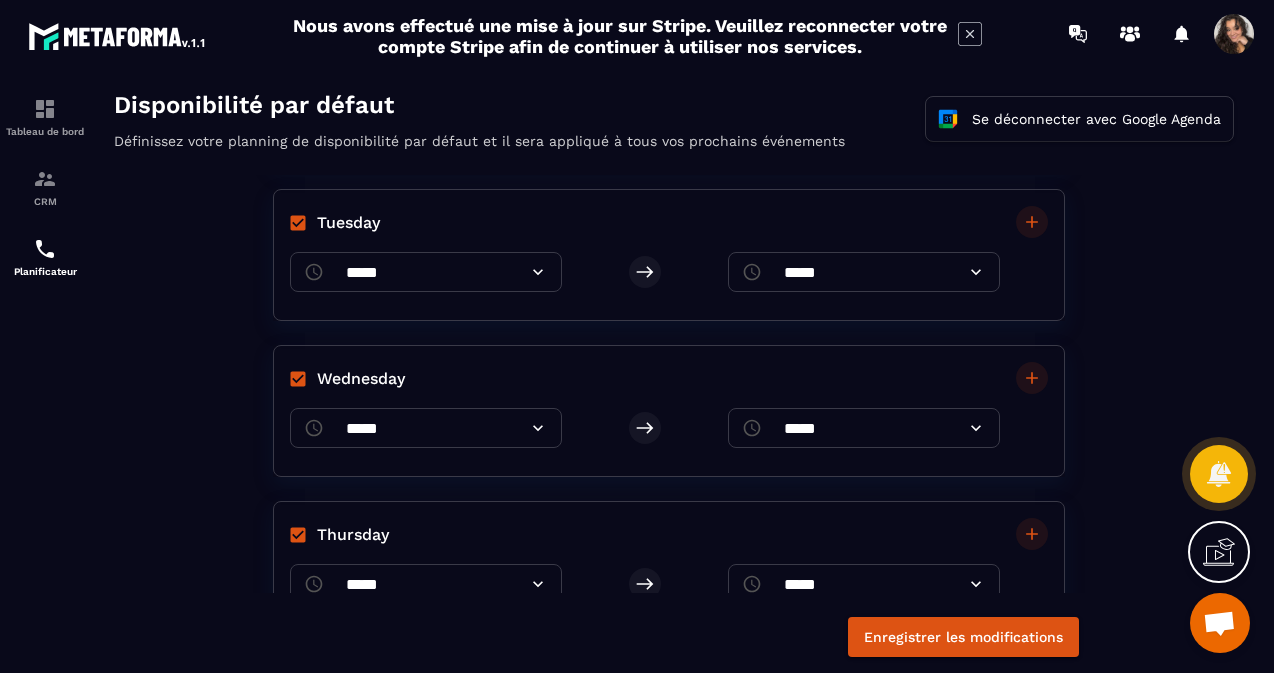 click 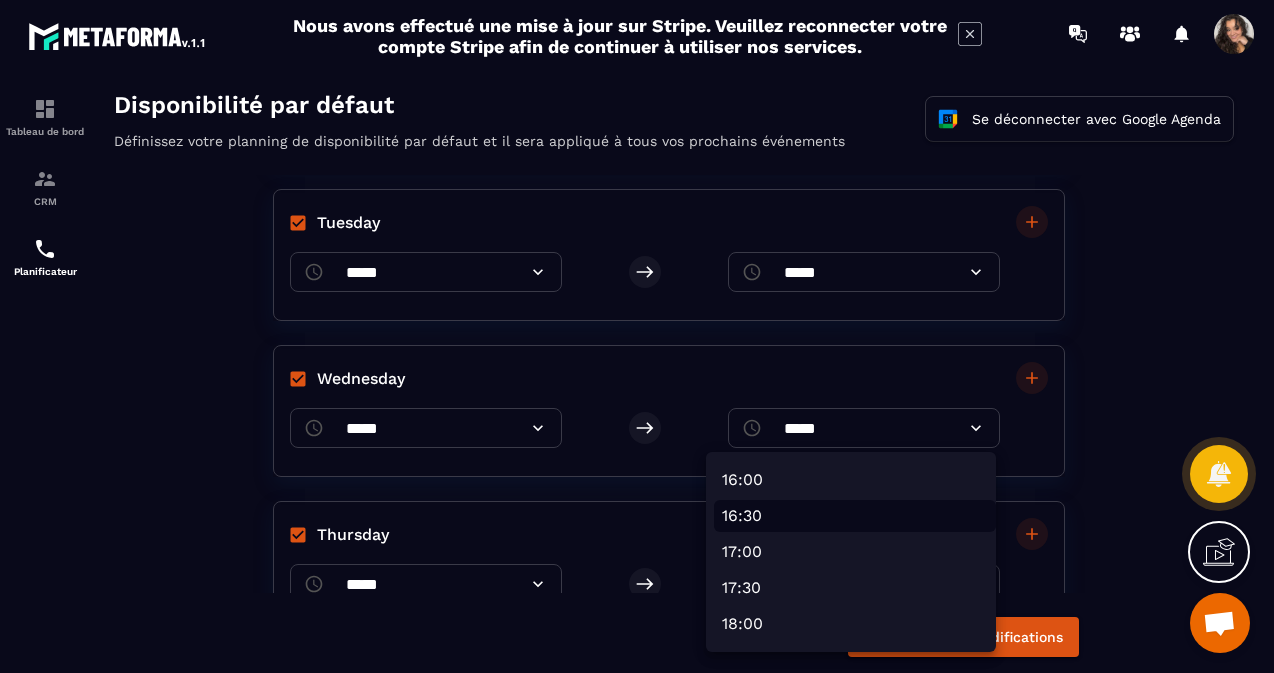scroll, scrollTop: 1152, scrollLeft: 0, axis: vertical 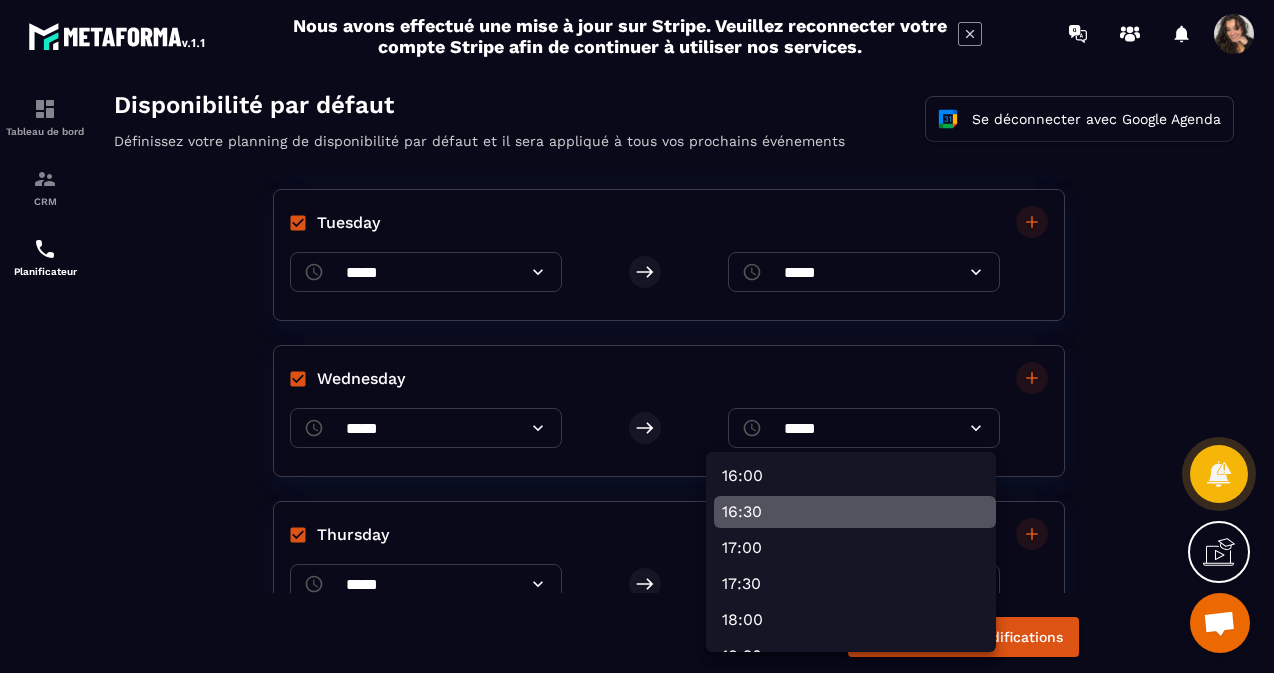 click on "16:30" at bounding box center [855, 512] 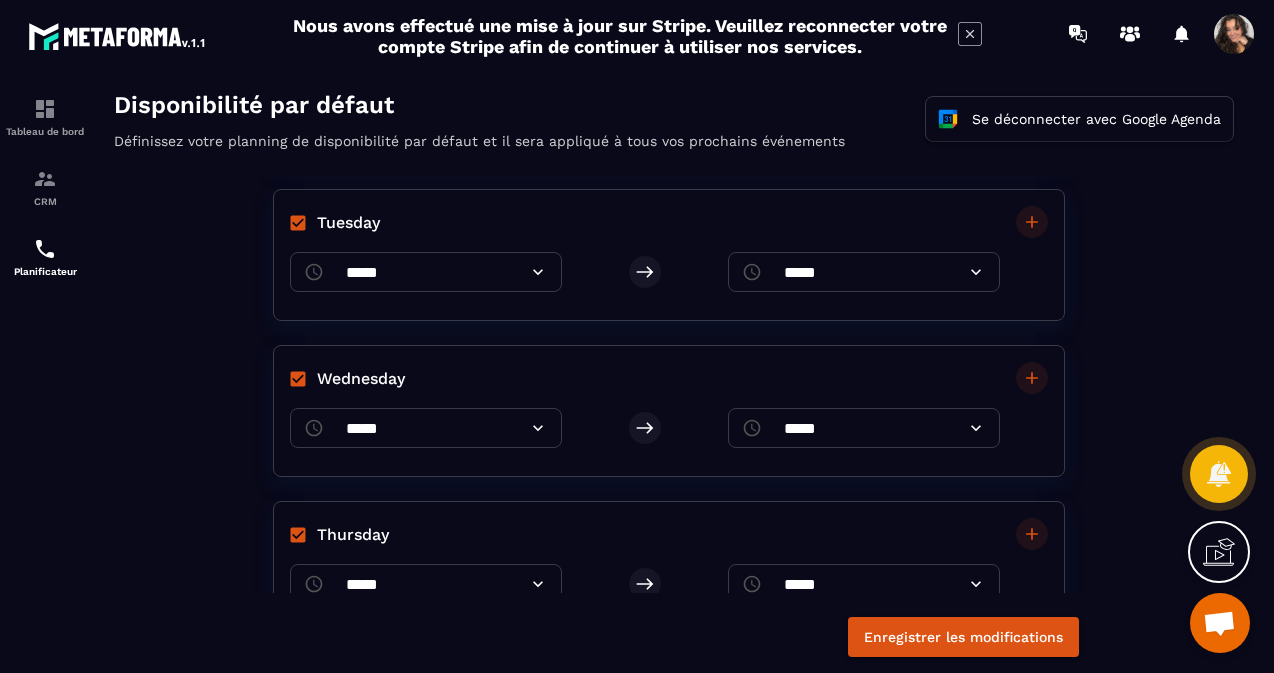 scroll, scrollTop: 131, scrollLeft: 0, axis: vertical 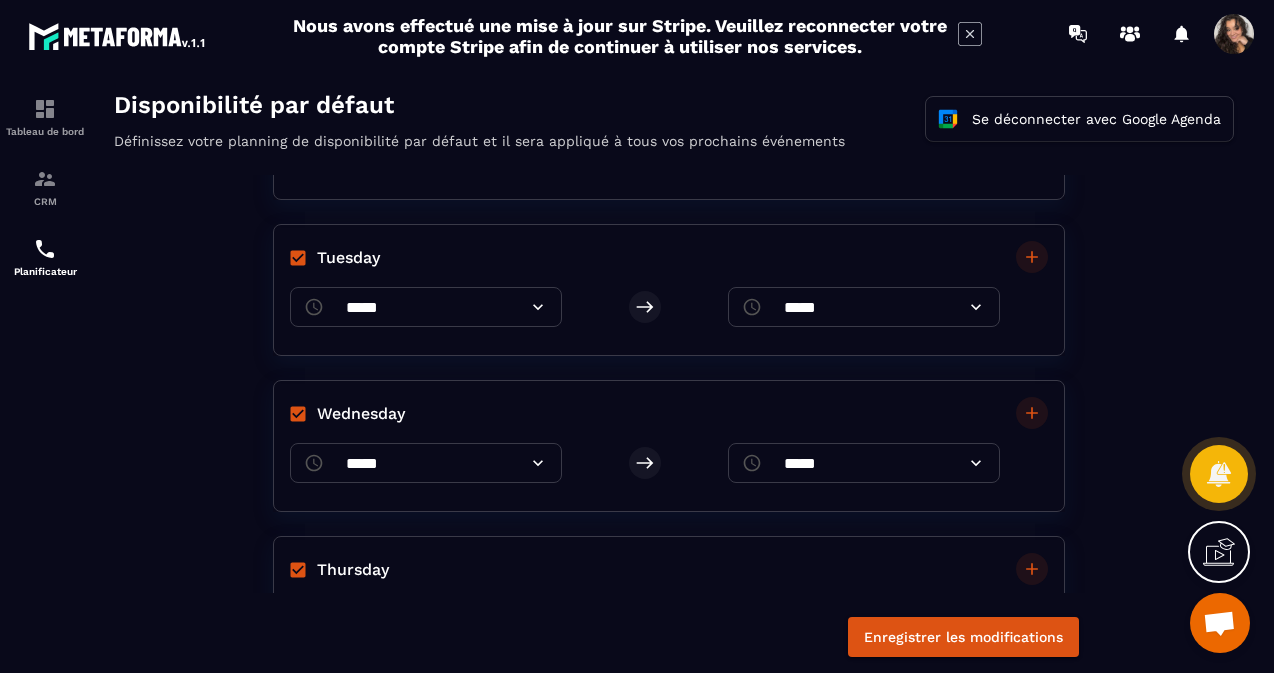 click 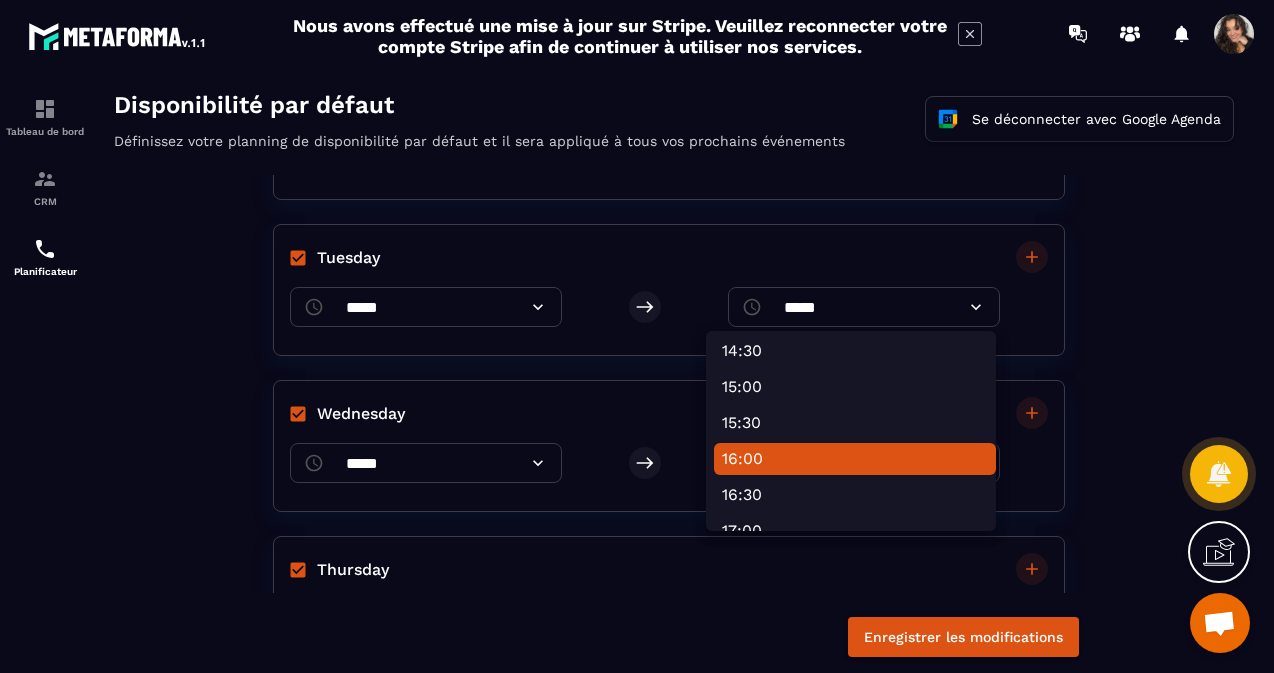 scroll, scrollTop: 1053, scrollLeft: 0, axis: vertical 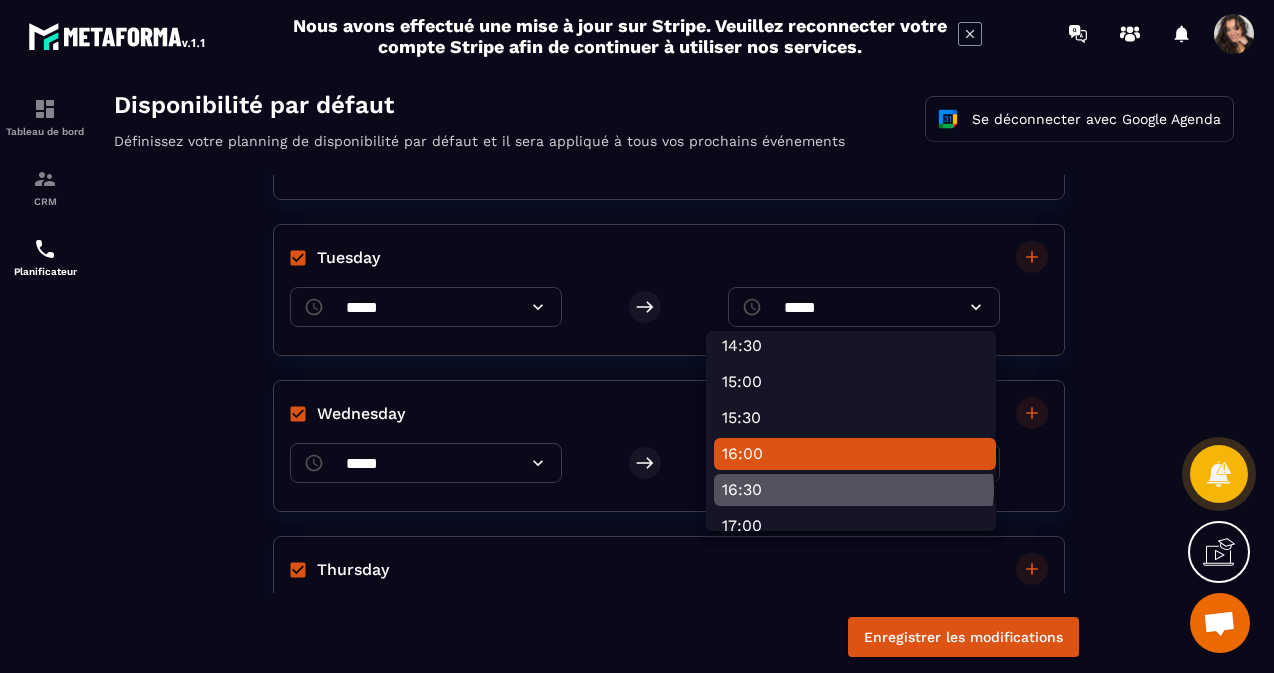 click on "16:30" at bounding box center [855, 490] 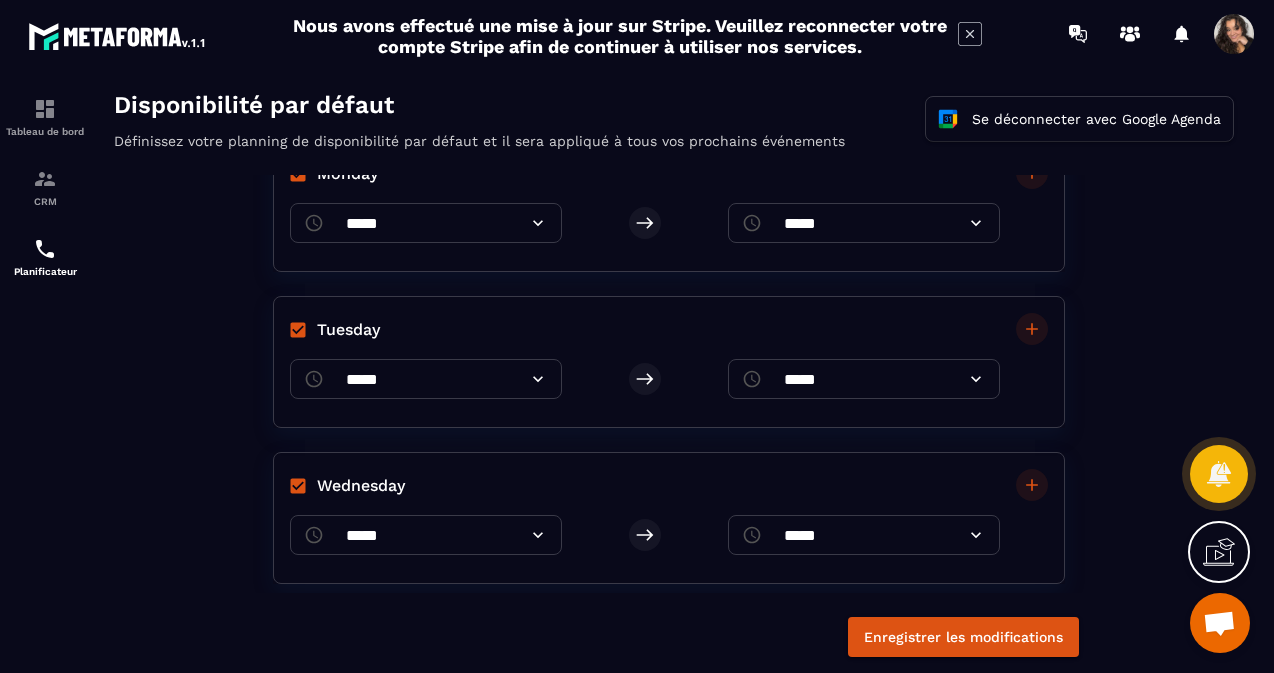 scroll, scrollTop: 0, scrollLeft: 0, axis: both 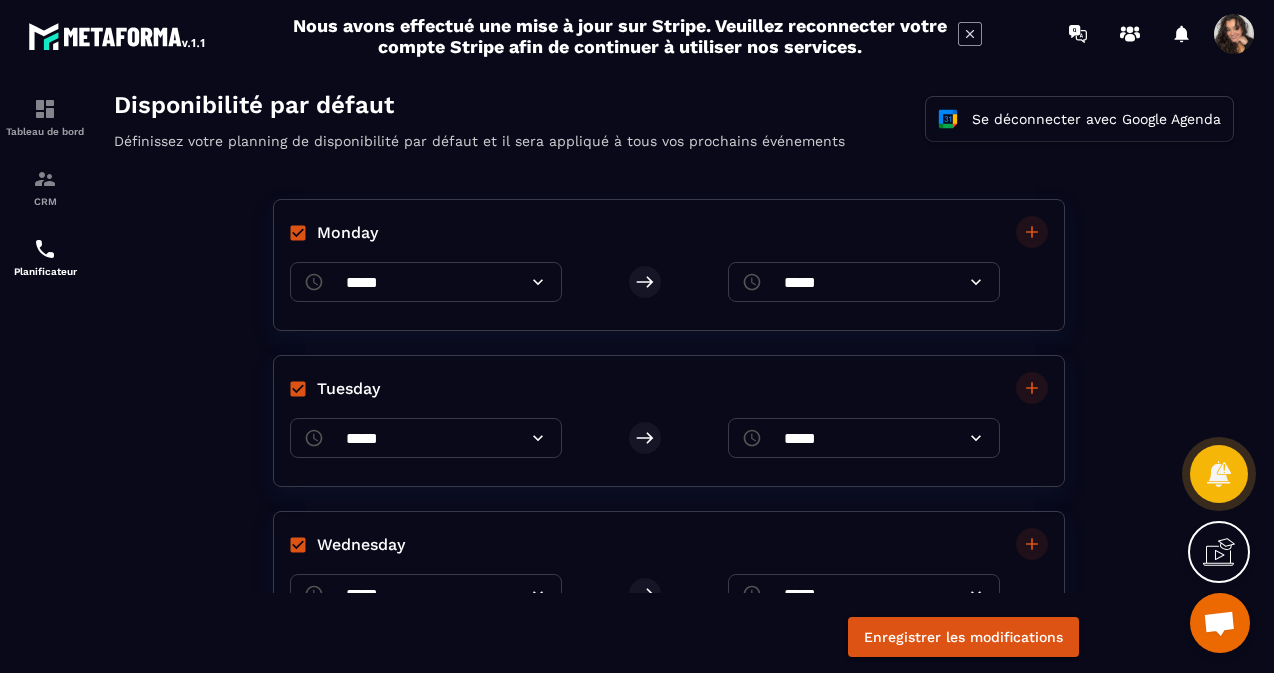 click 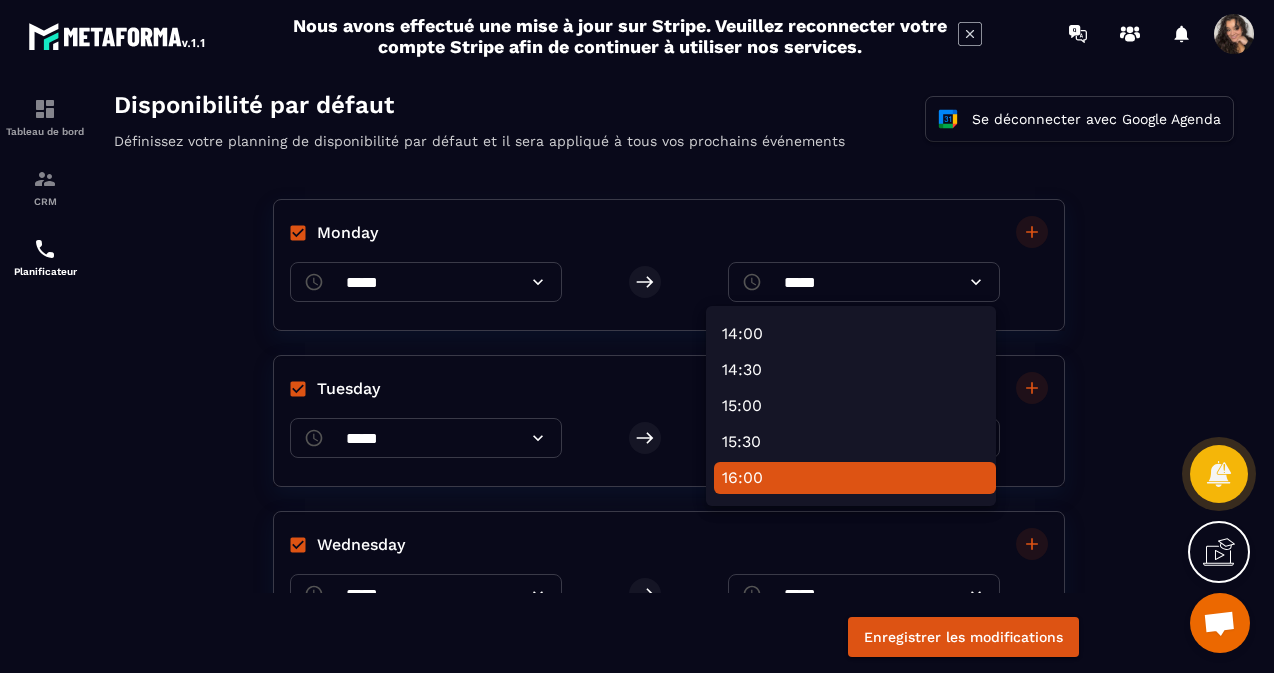 scroll, scrollTop: 1083, scrollLeft: 0, axis: vertical 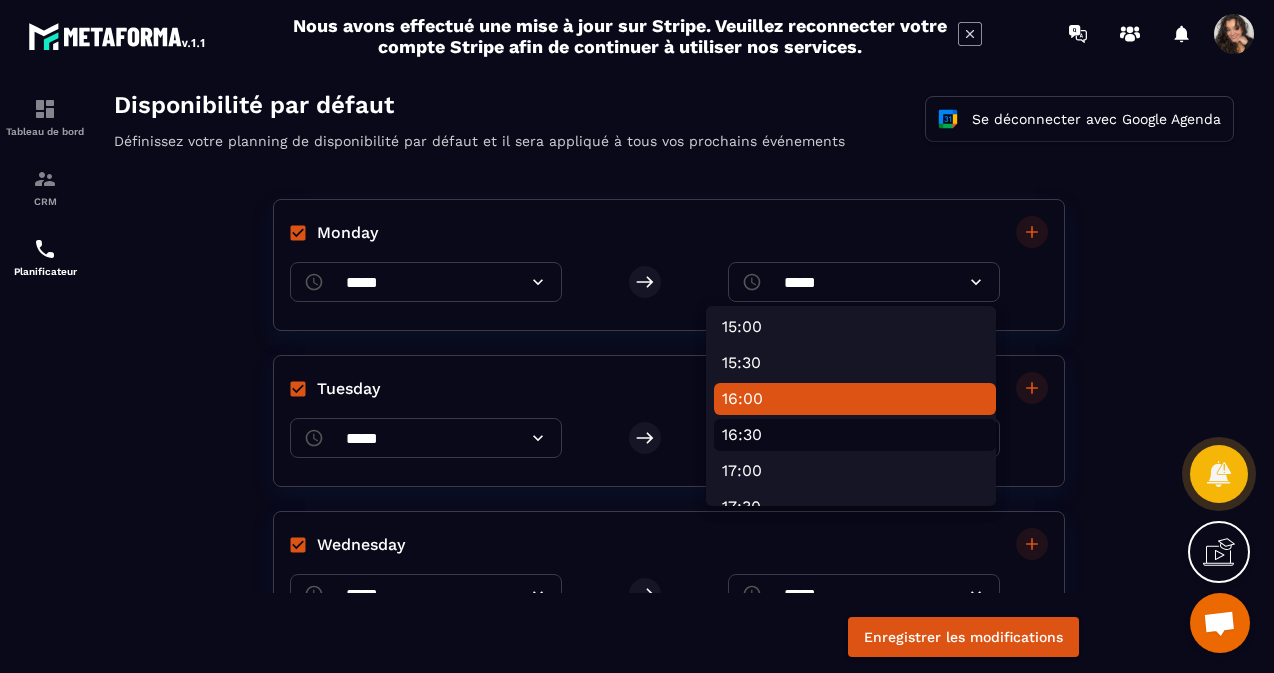 click on "16:30" at bounding box center (855, 435) 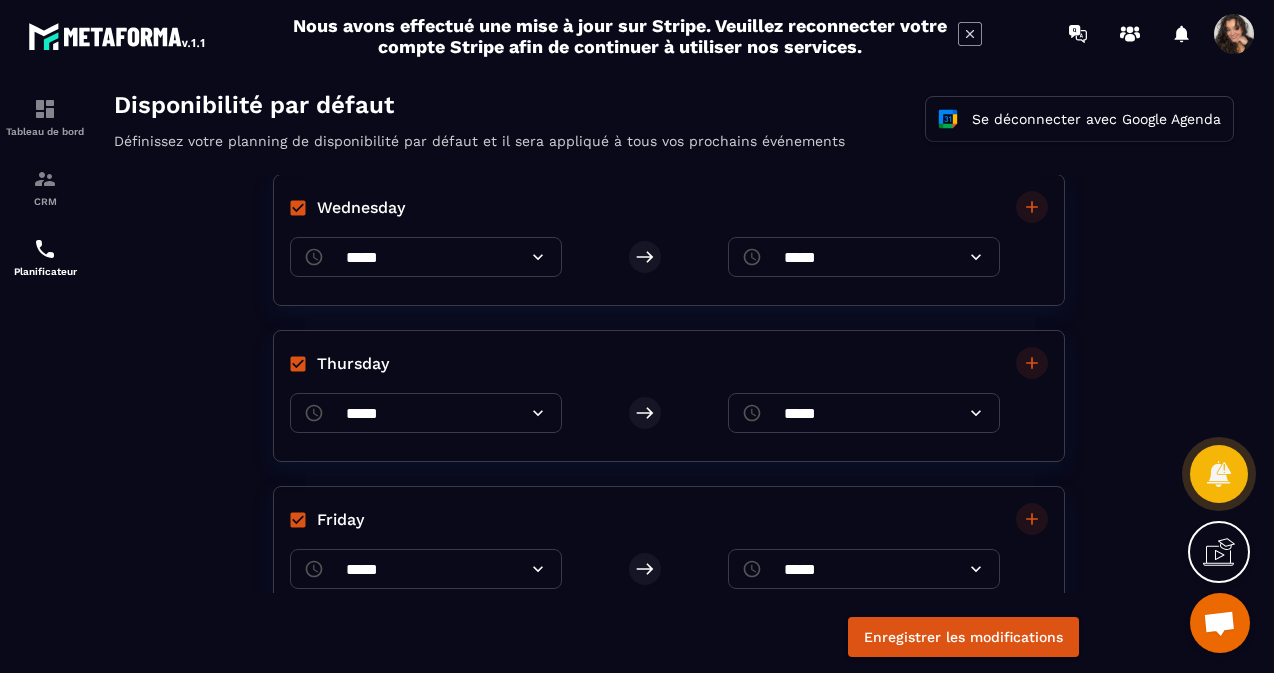 scroll, scrollTop: 352, scrollLeft: 0, axis: vertical 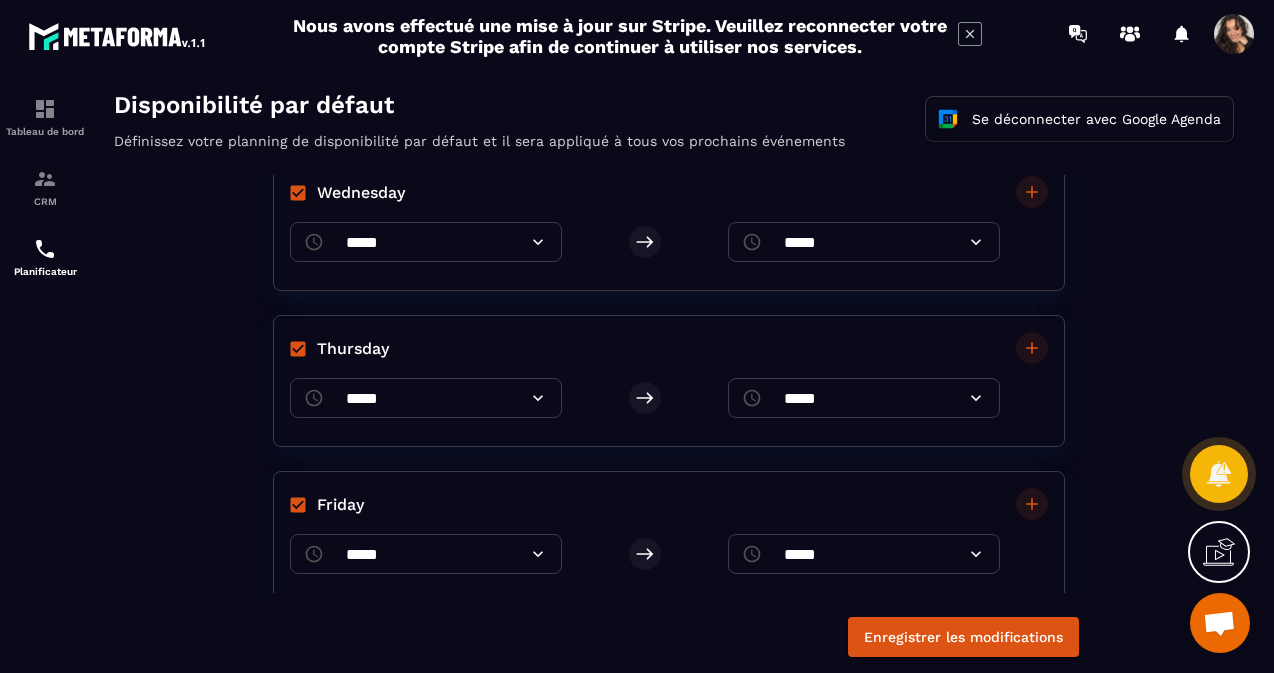 click on "*****" at bounding box center (864, 398) 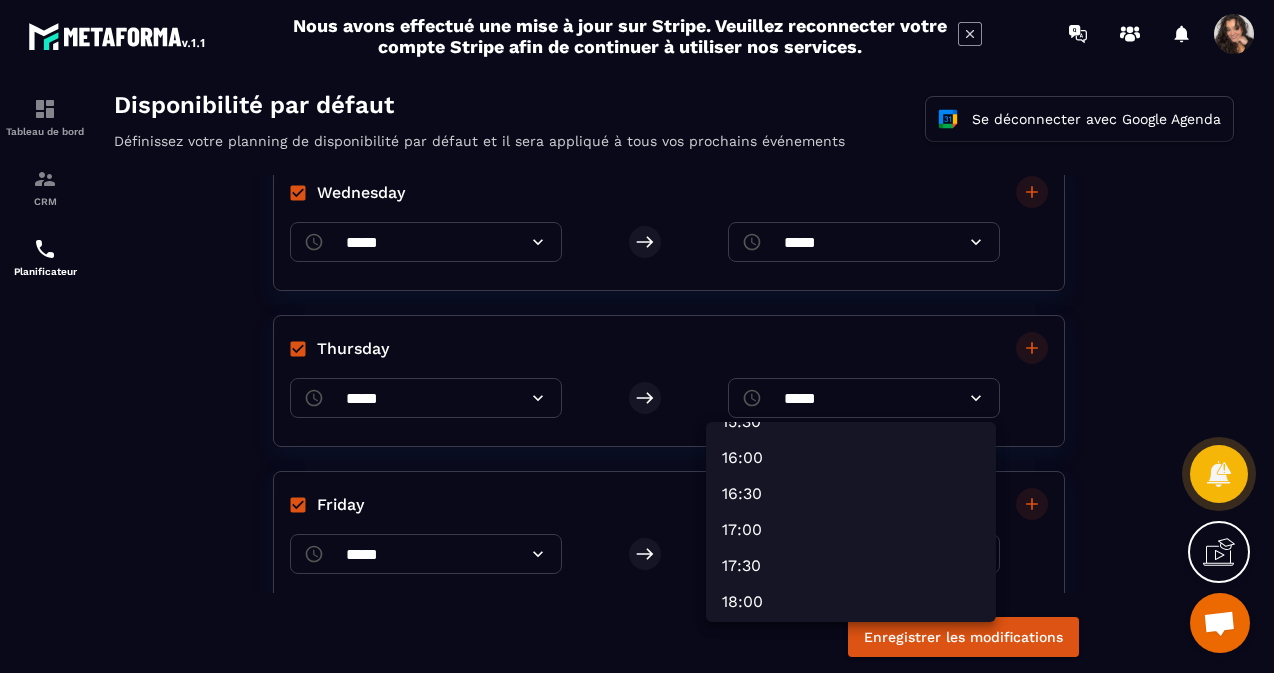 scroll, scrollTop: 1183, scrollLeft: 0, axis: vertical 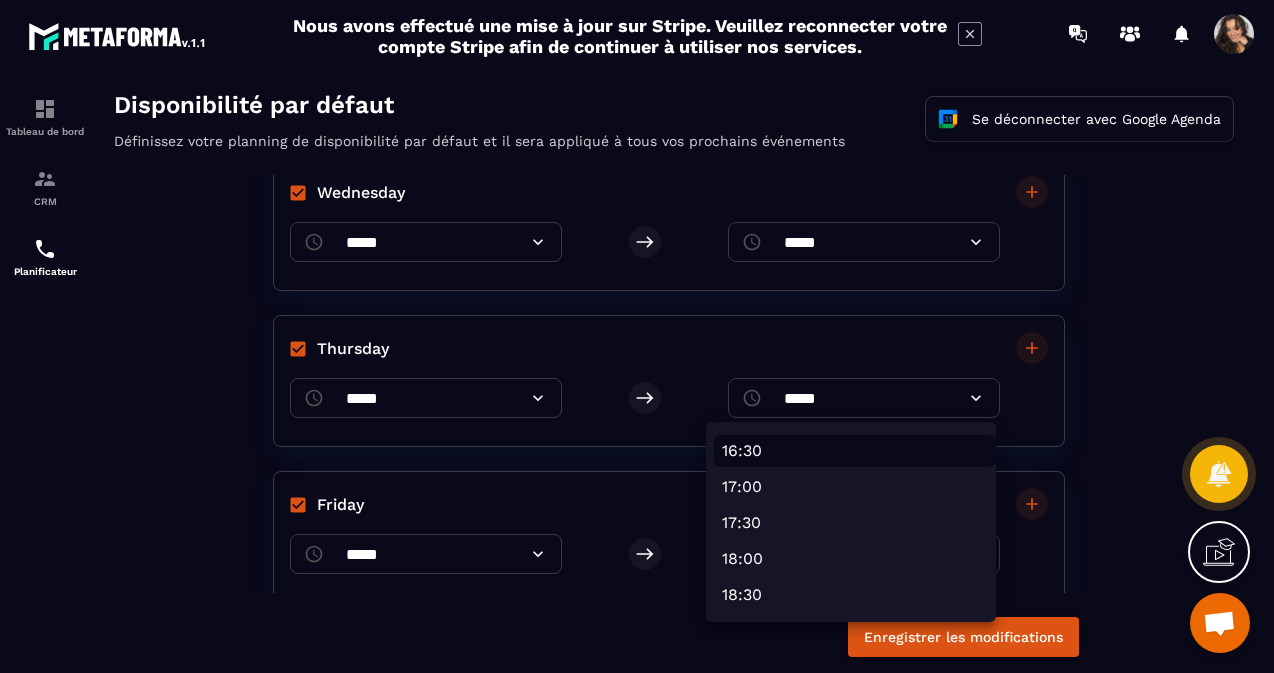 click on "16:30" at bounding box center (855, 451) 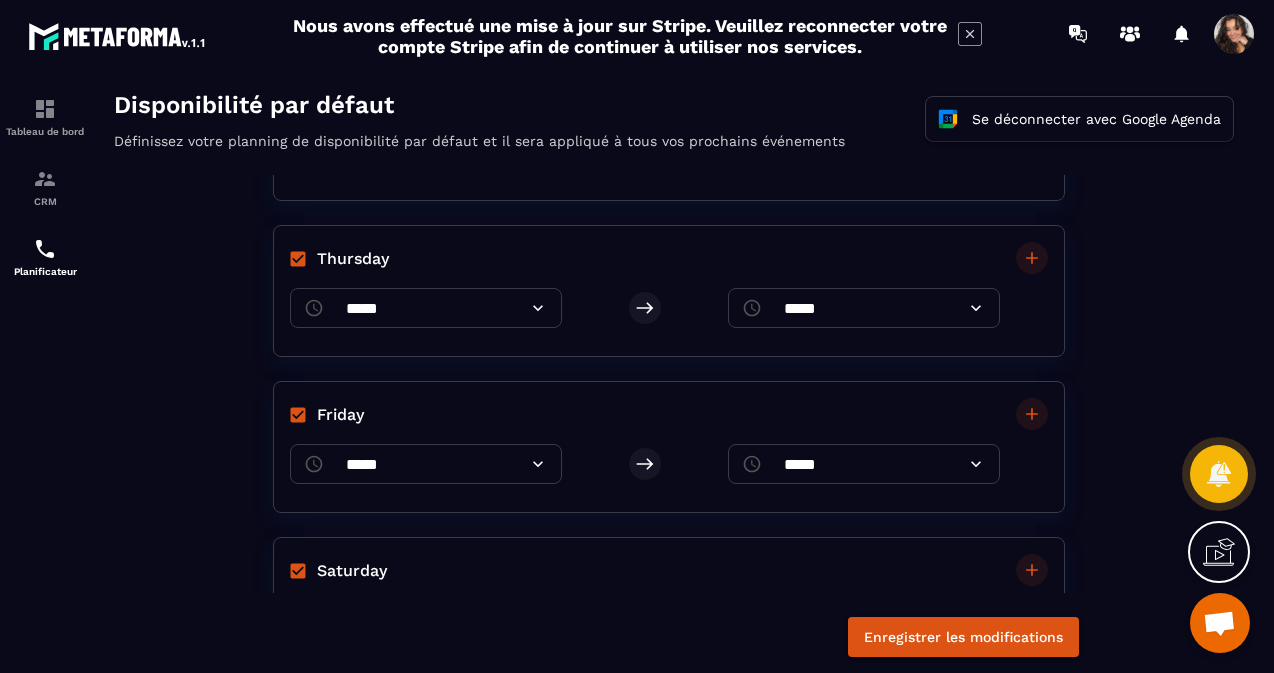 scroll, scrollTop: 453, scrollLeft: 0, axis: vertical 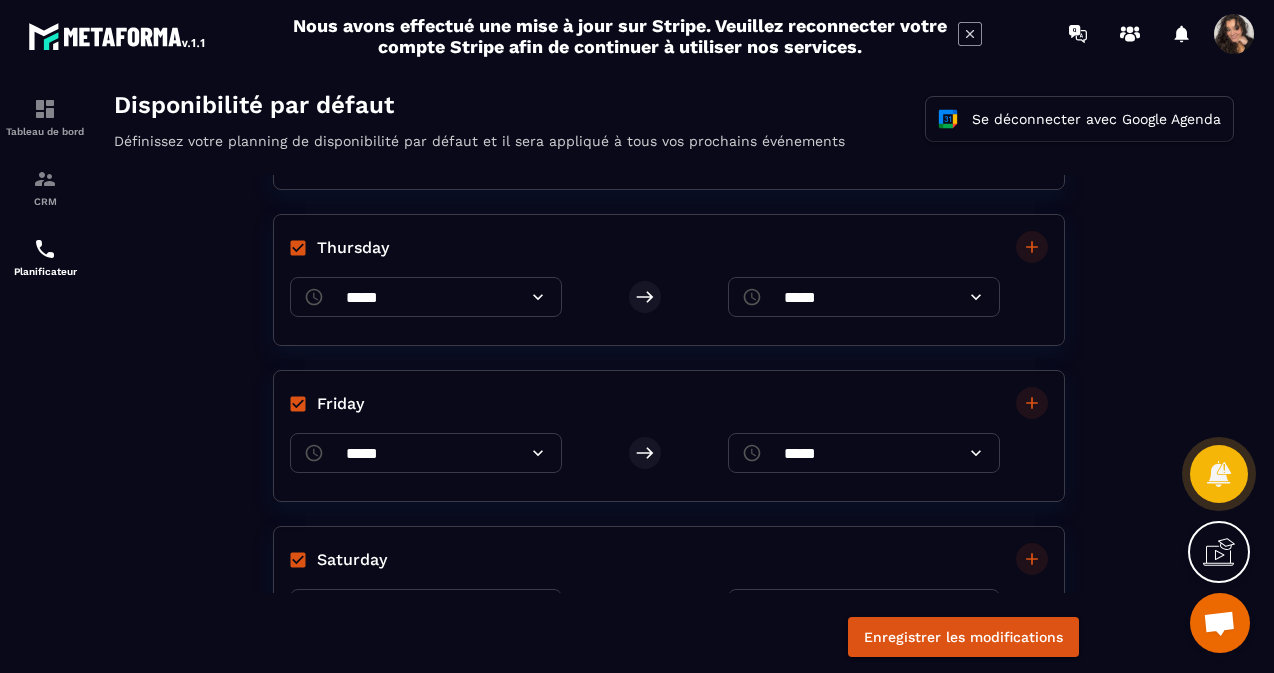 click on "*****" at bounding box center [864, 453] 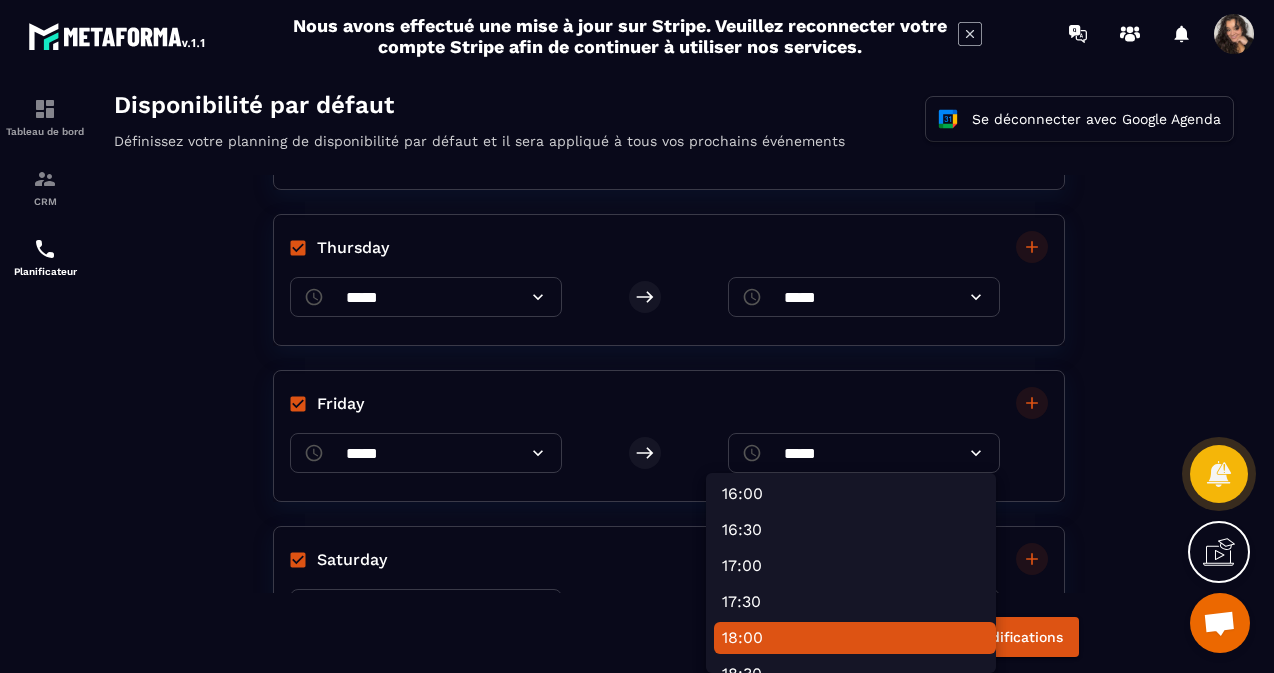 scroll, scrollTop: 1158, scrollLeft: 0, axis: vertical 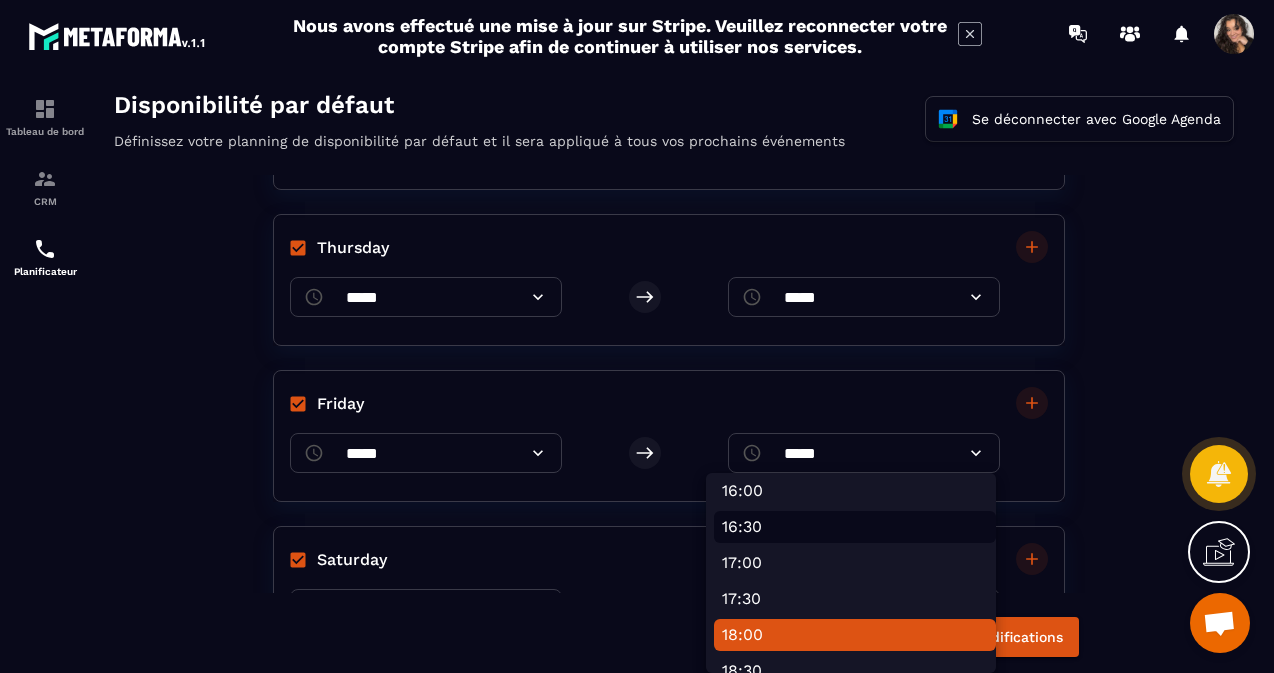 click on "16:30" at bounding box center (855, 527) 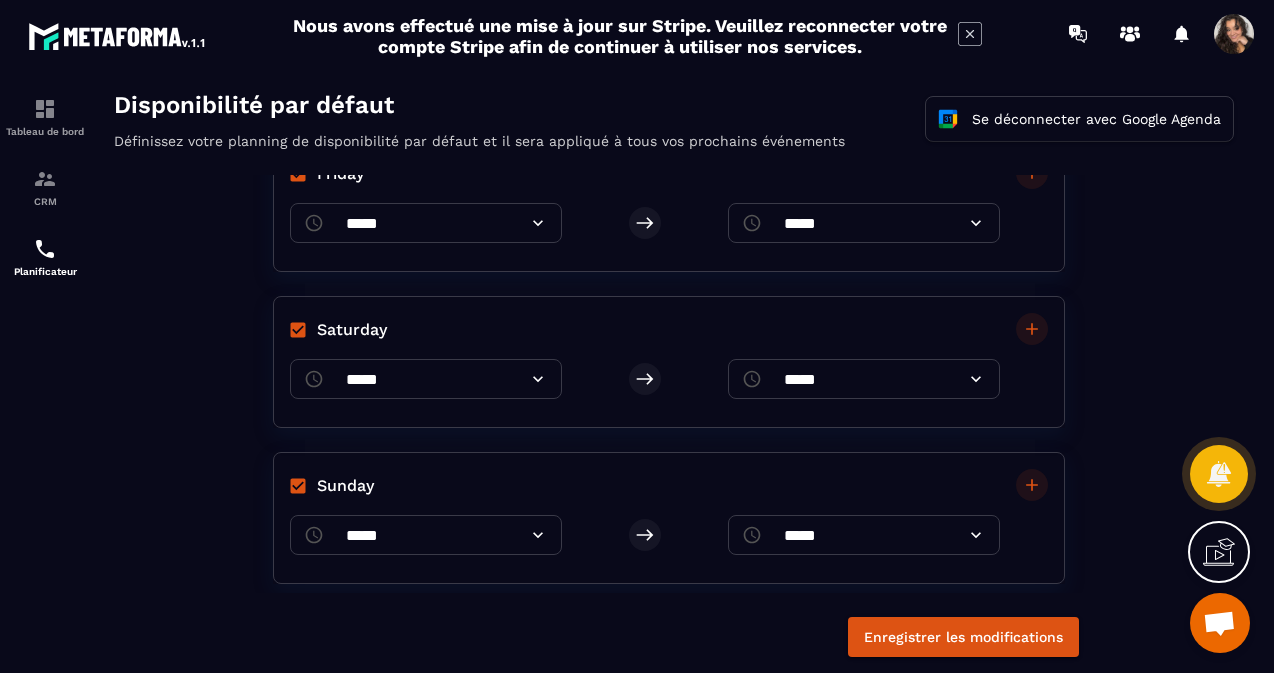 scroll, scrollTop: 698, scrollLeft: 0, axis: vertical 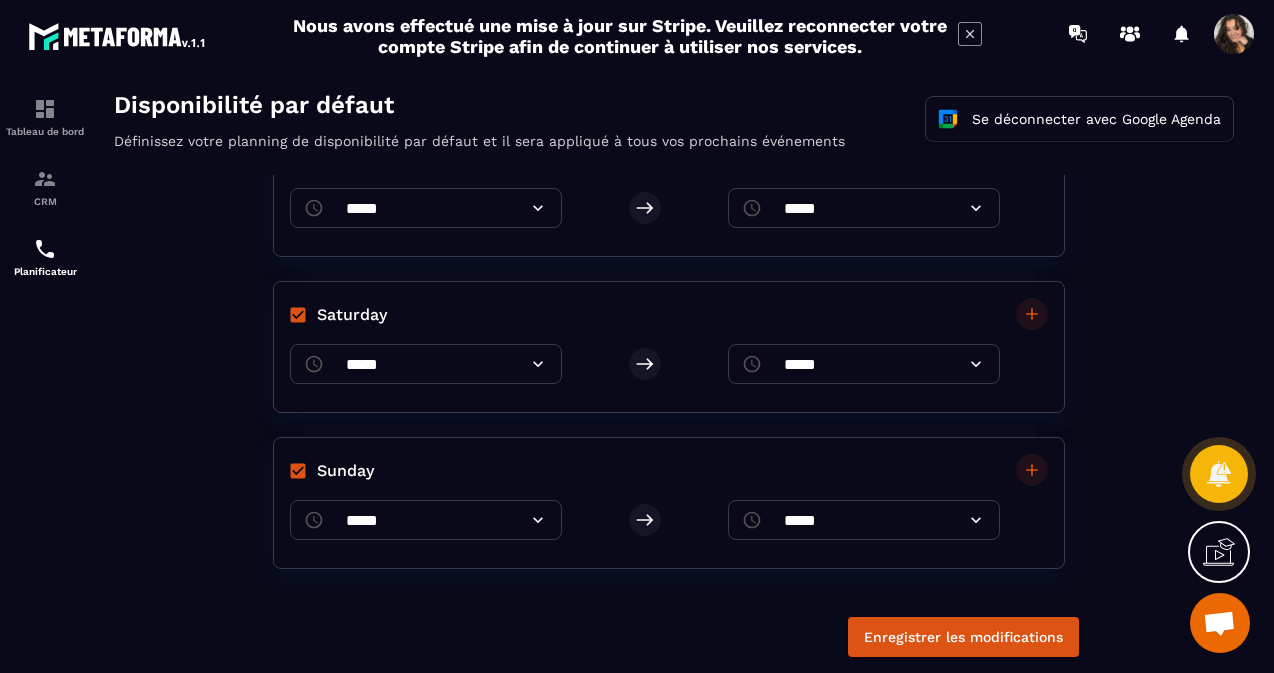 click 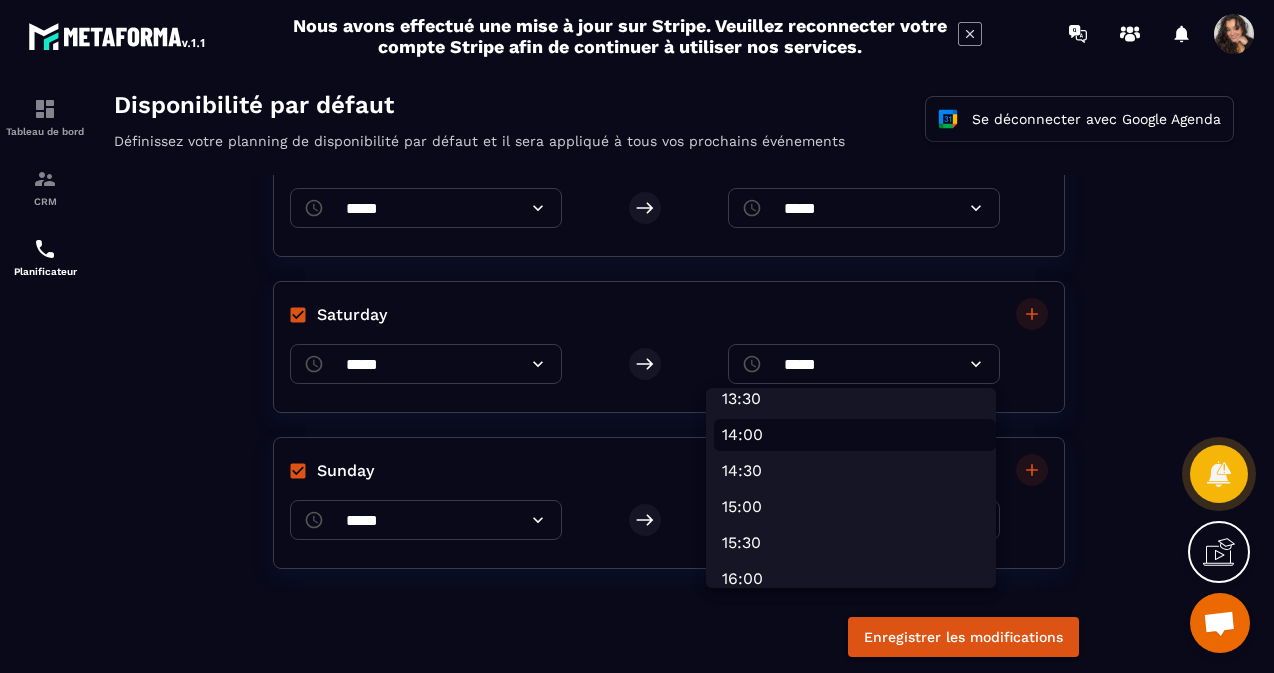 scroll, scrollTop: 989, scrollLeft: 0, axis: vertical 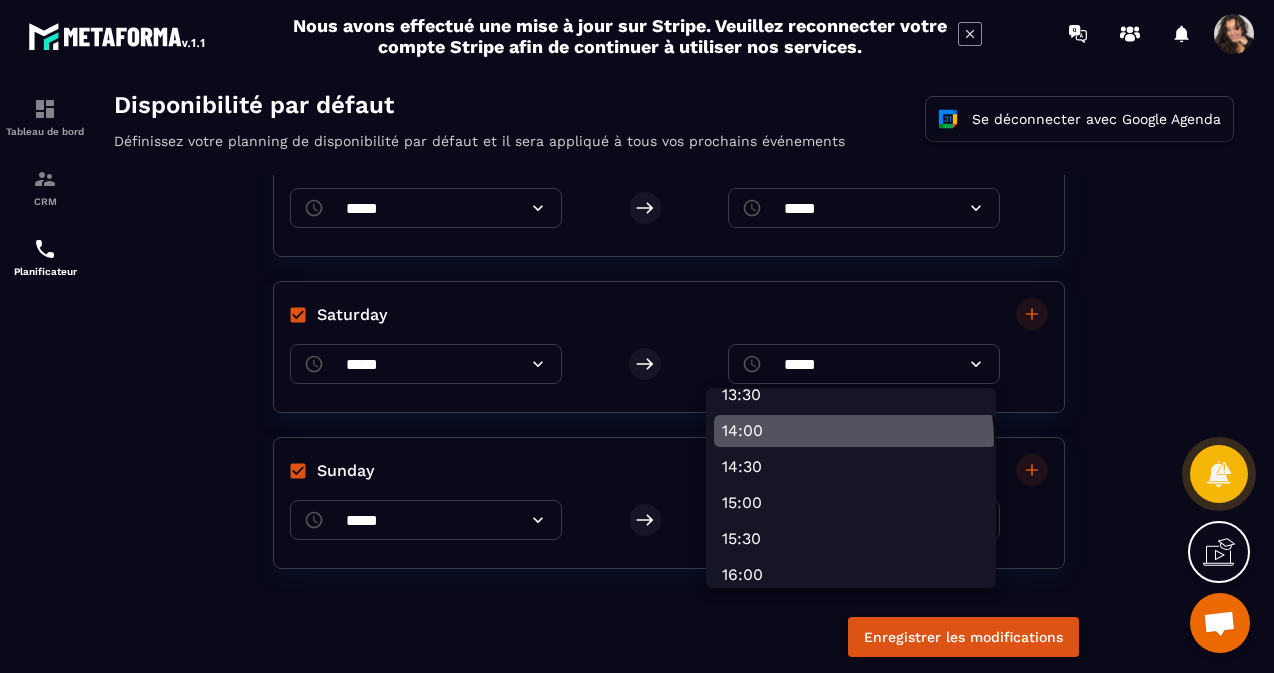click on "14:00" at bounding box center [855, 431] 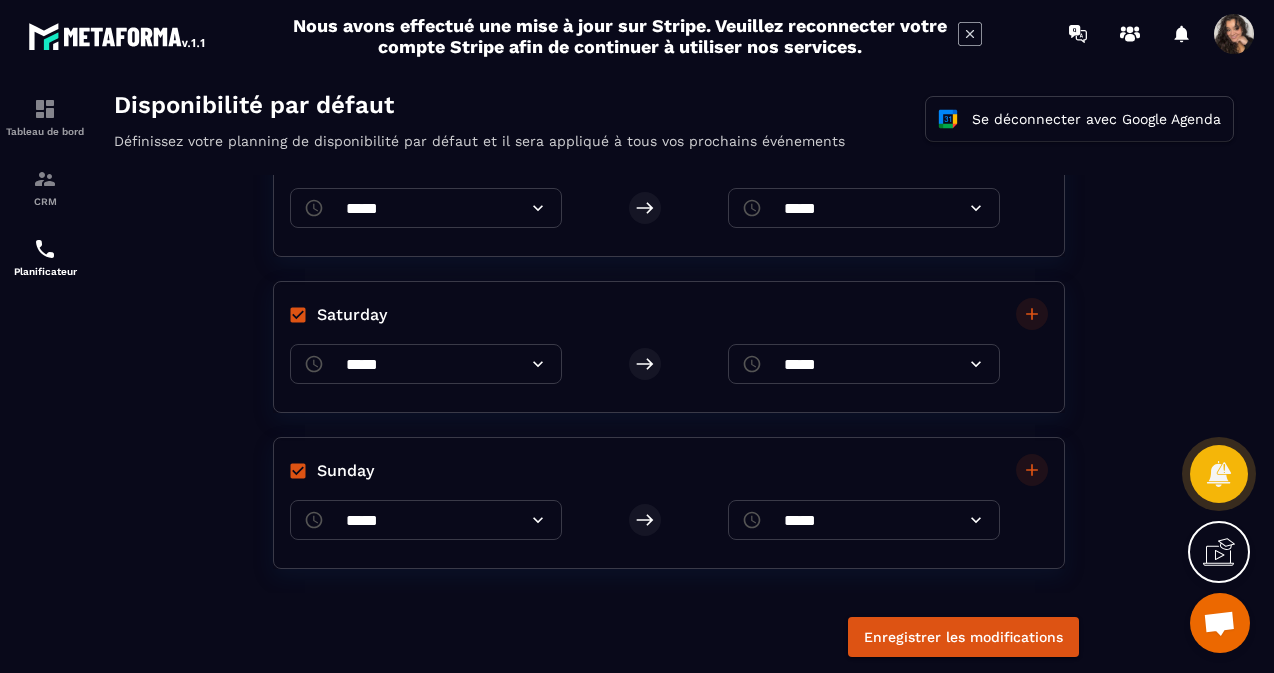 click on "​ ***** ​" at bounding box center [864, 520] 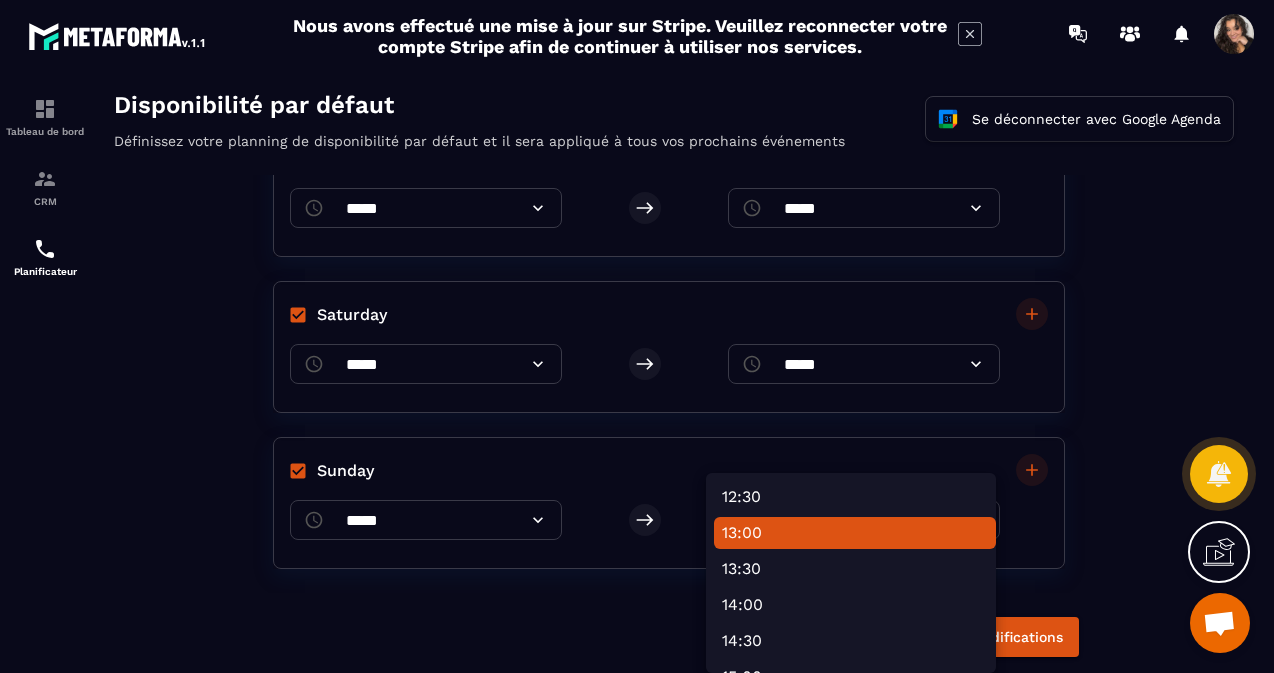 scroll, scrollTop: 932, scrollLeft: 0, axis: vertical 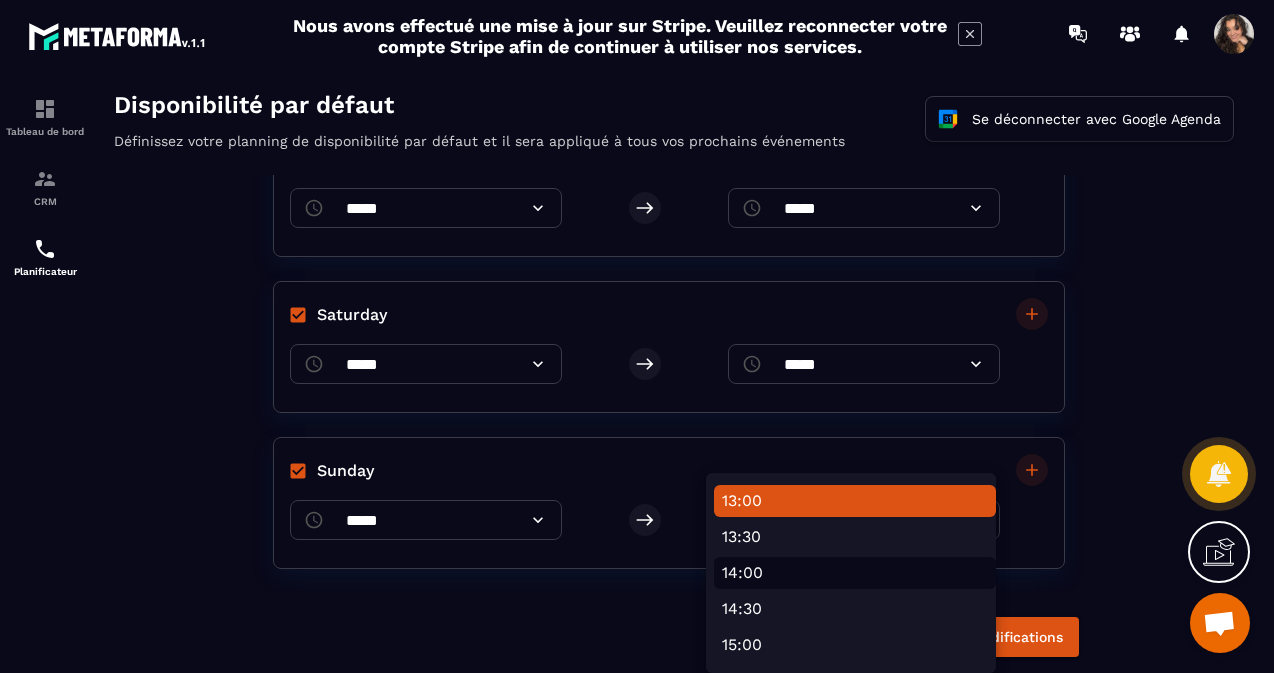 click on "14:00" at bounding box center [855, 573] 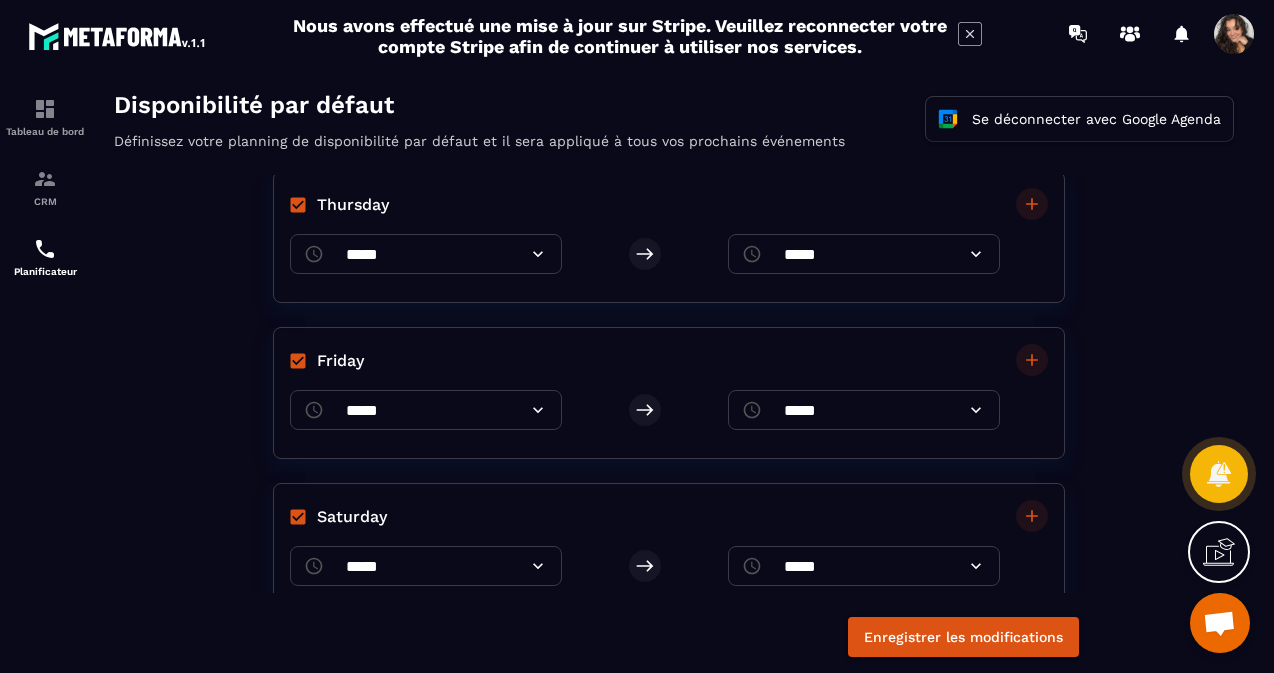 scroll, scrollTop: 493, scrollLeft: 0, axis: vertical 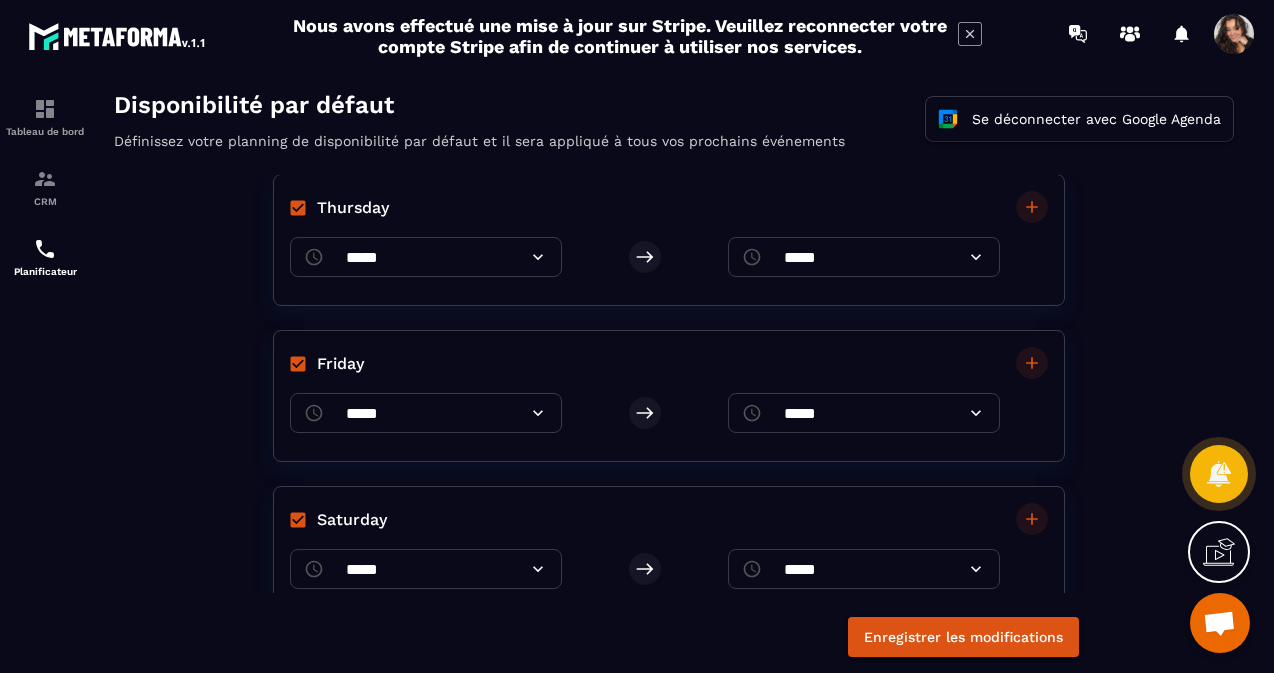 click on "​ ***** ​" at bounding box center (864, 413) 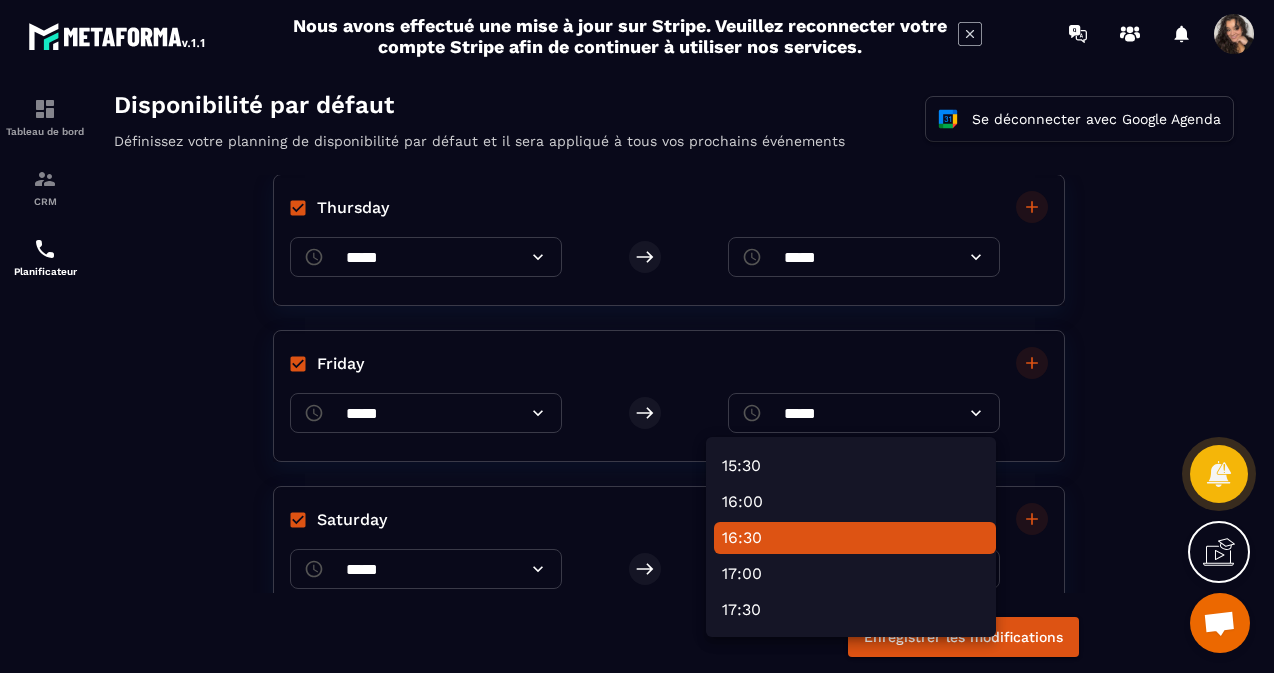 scroll, scrollTop: 1114, scrollLeft: 0, axis: vertical 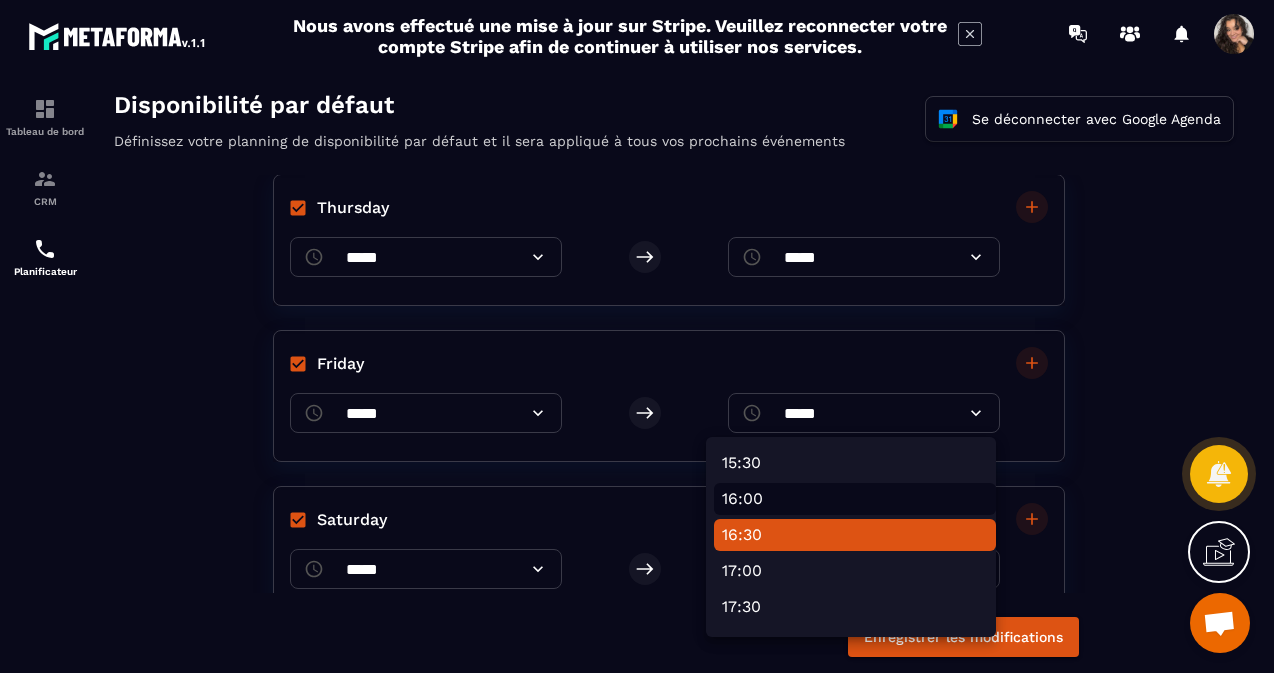 click on "16:00" at bounding box center [855, 499] 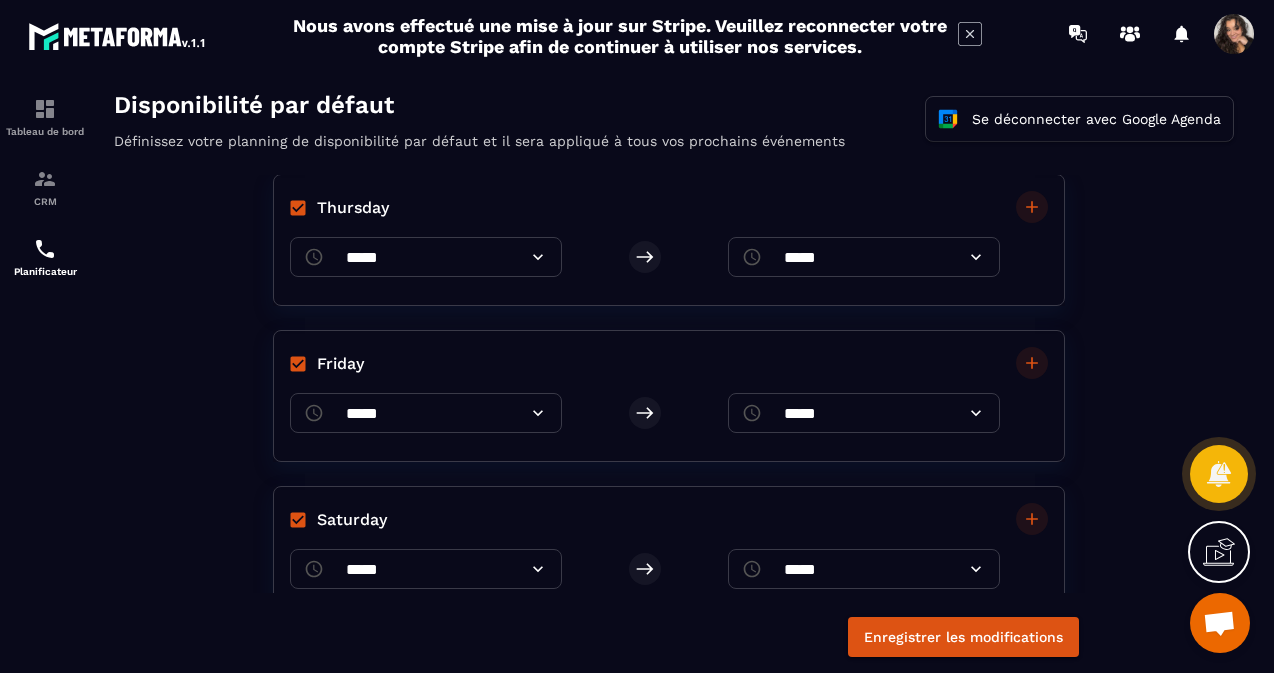 click on "​ ***** ​" at bounding box center (864, 257) 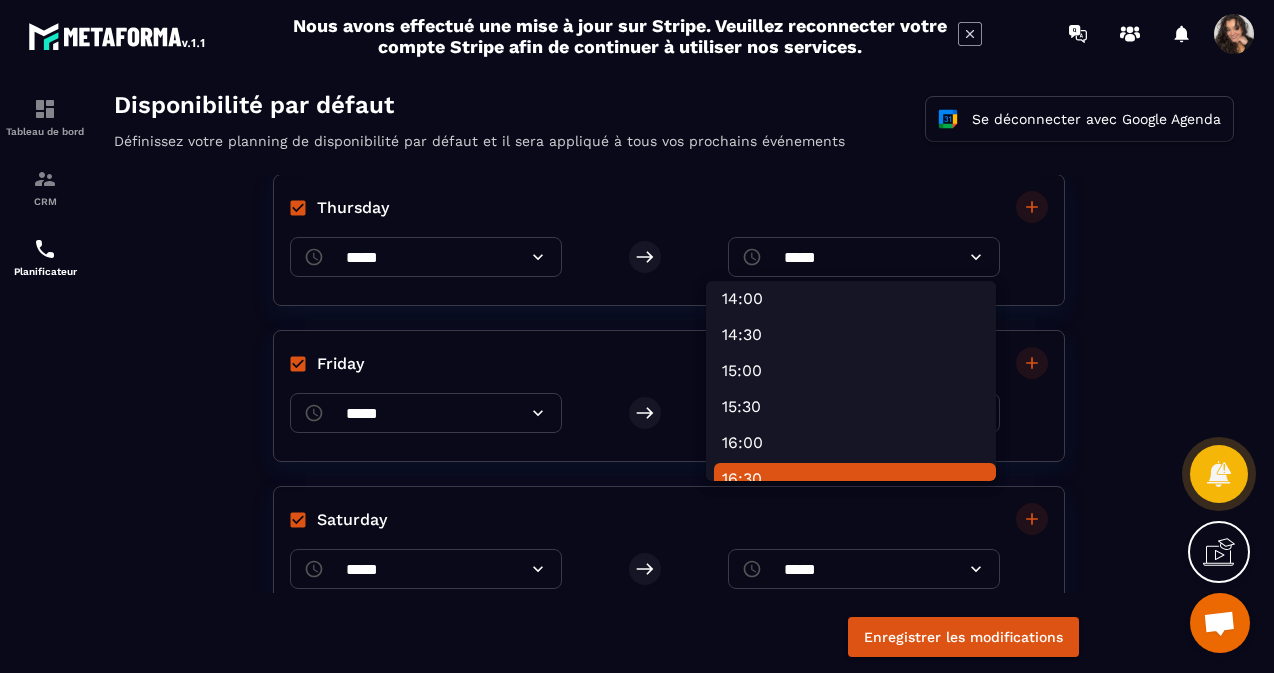 scroll, scrollTop: 1058, scrollLeft: 0, axis: vertical 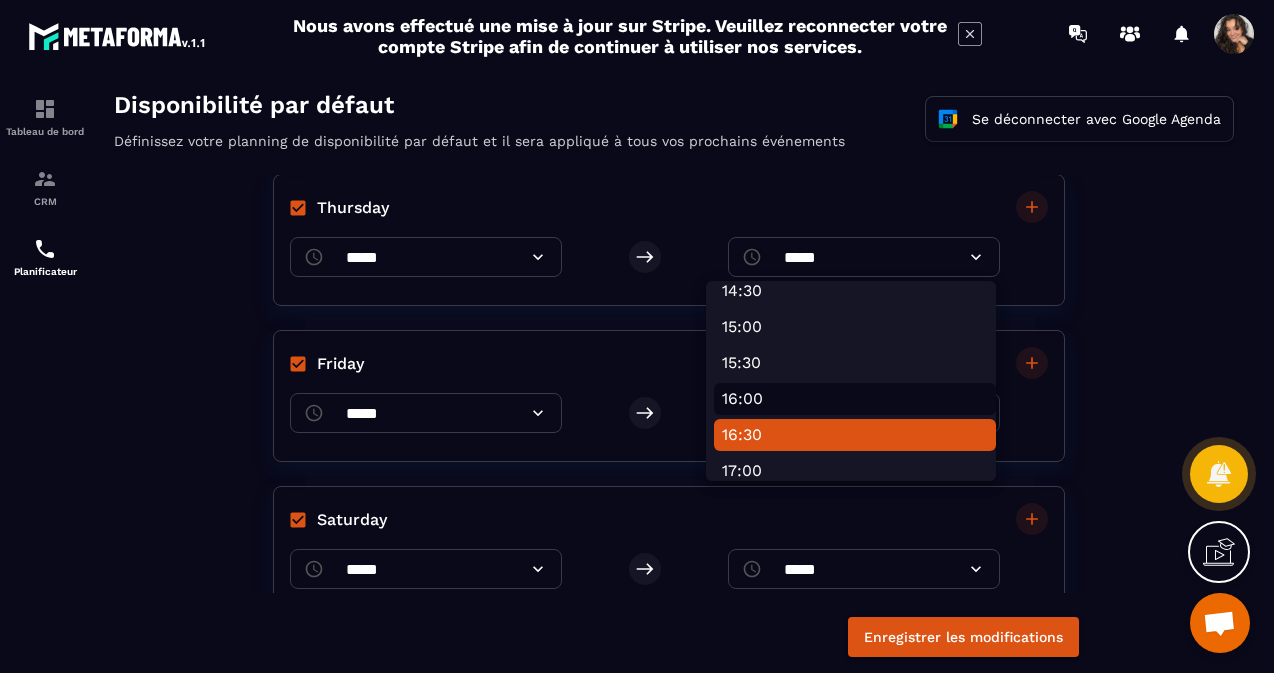 click on "16:00" at bounding box center (855, 399) 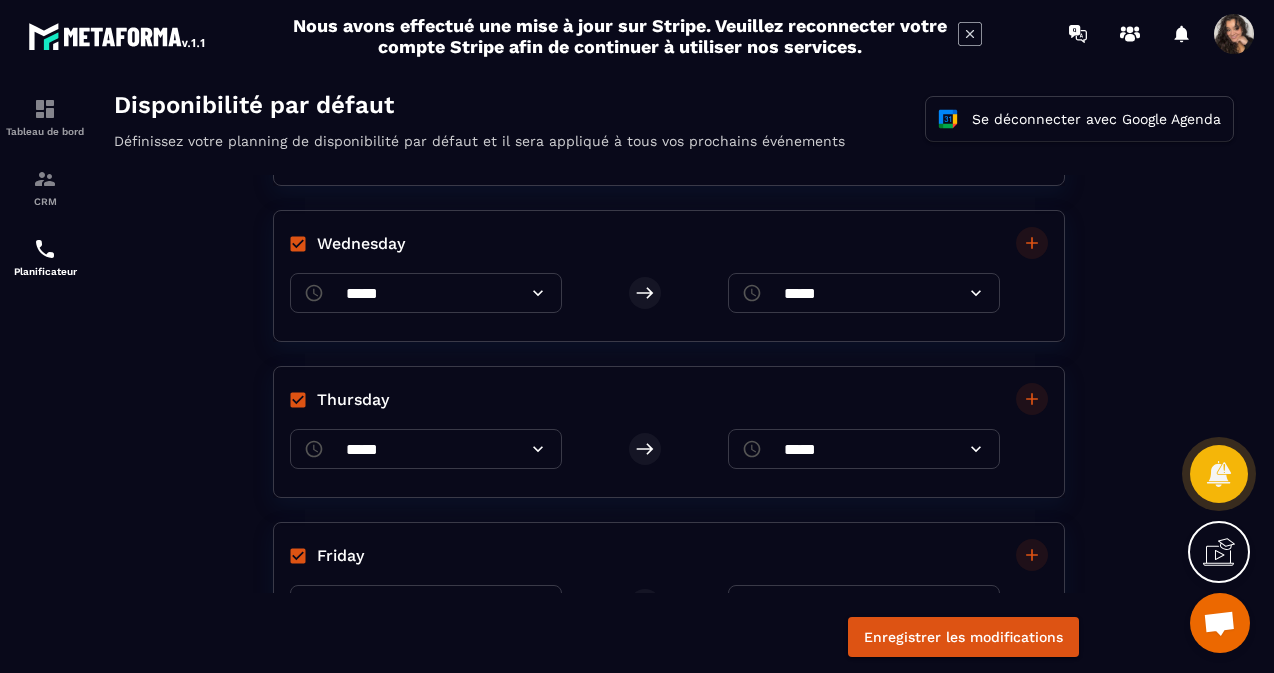 scroll, scrollTop: 193, scrollLeft: 0, axis: vertical 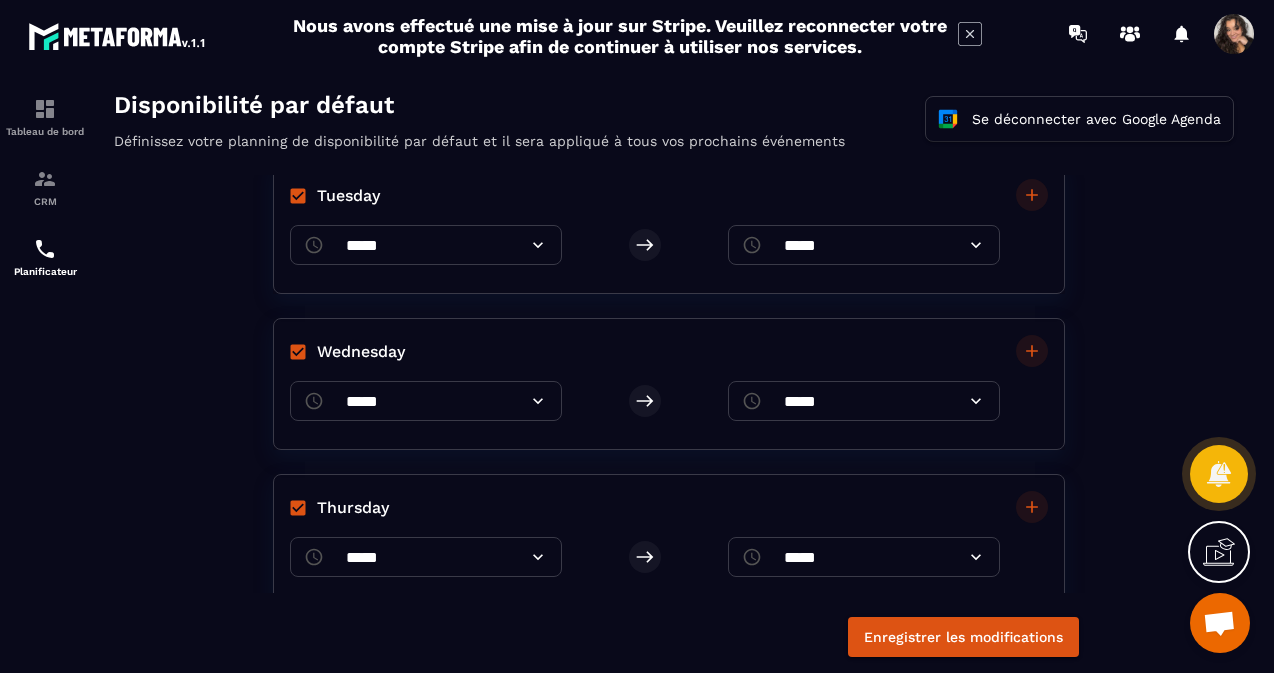 click on "*****" at bounding box center [864, 401] 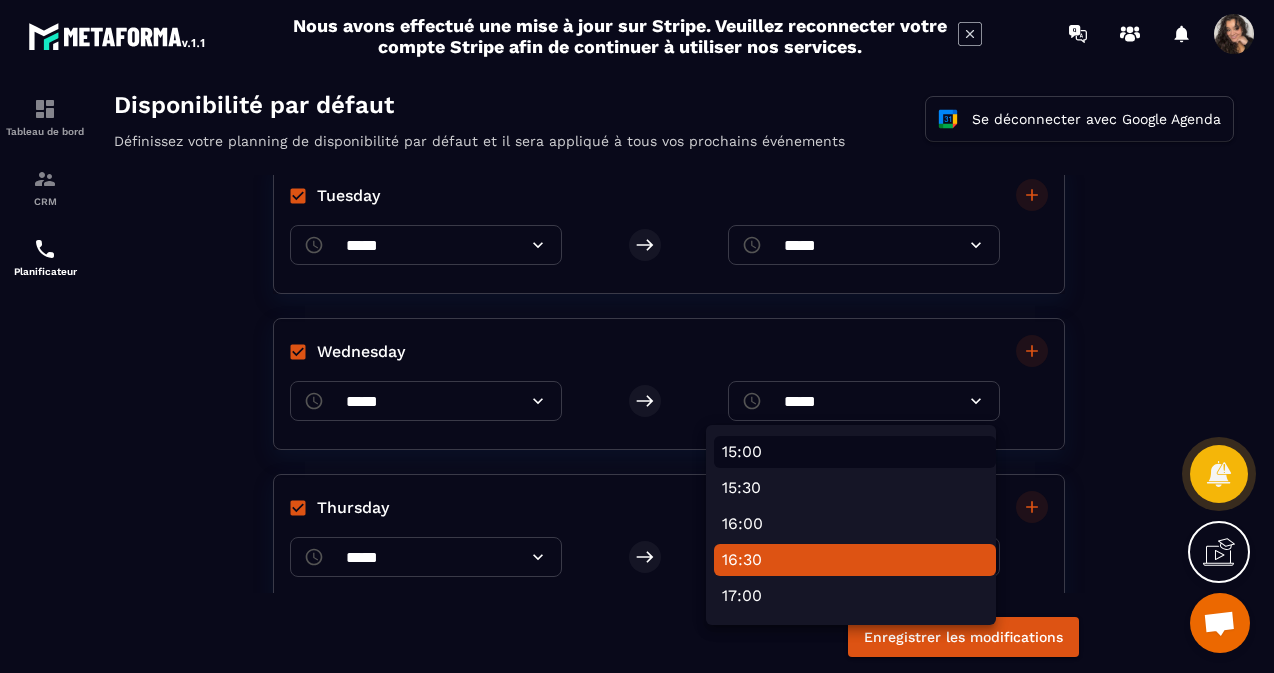 scroll, scrollTop: 1078, scrollLeft: 0, axis: vertical 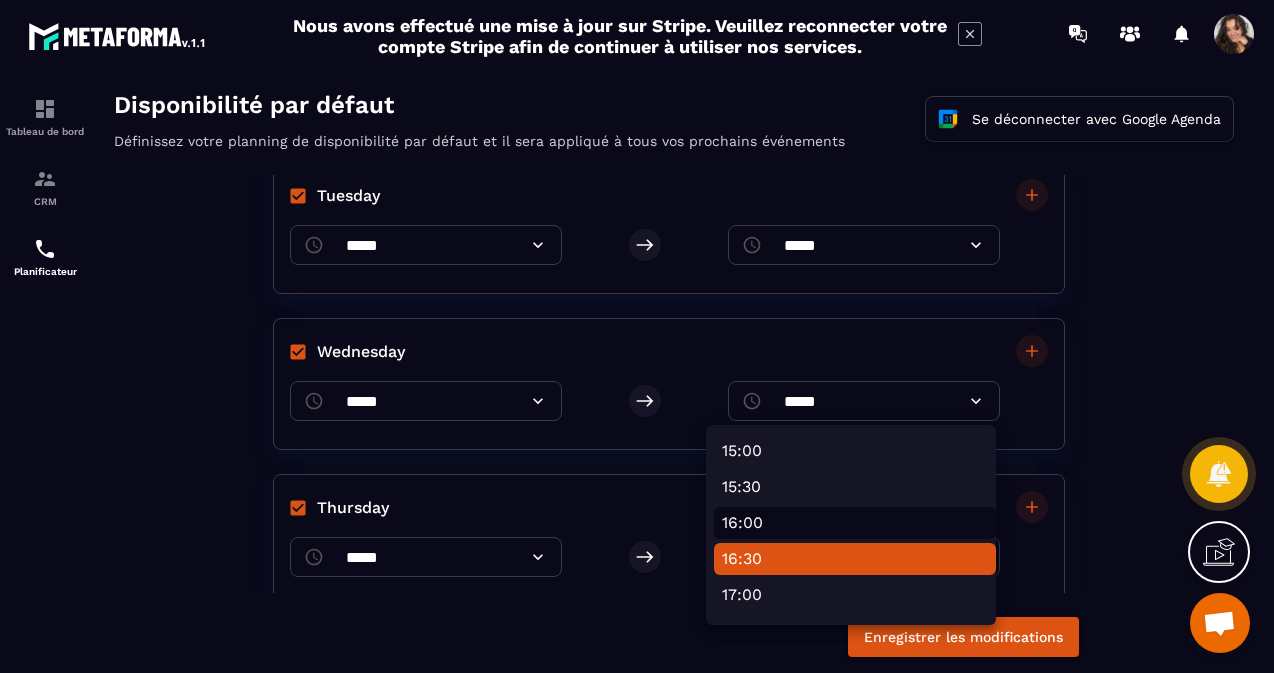 click on "16:00" at bounding box center [855, 523] 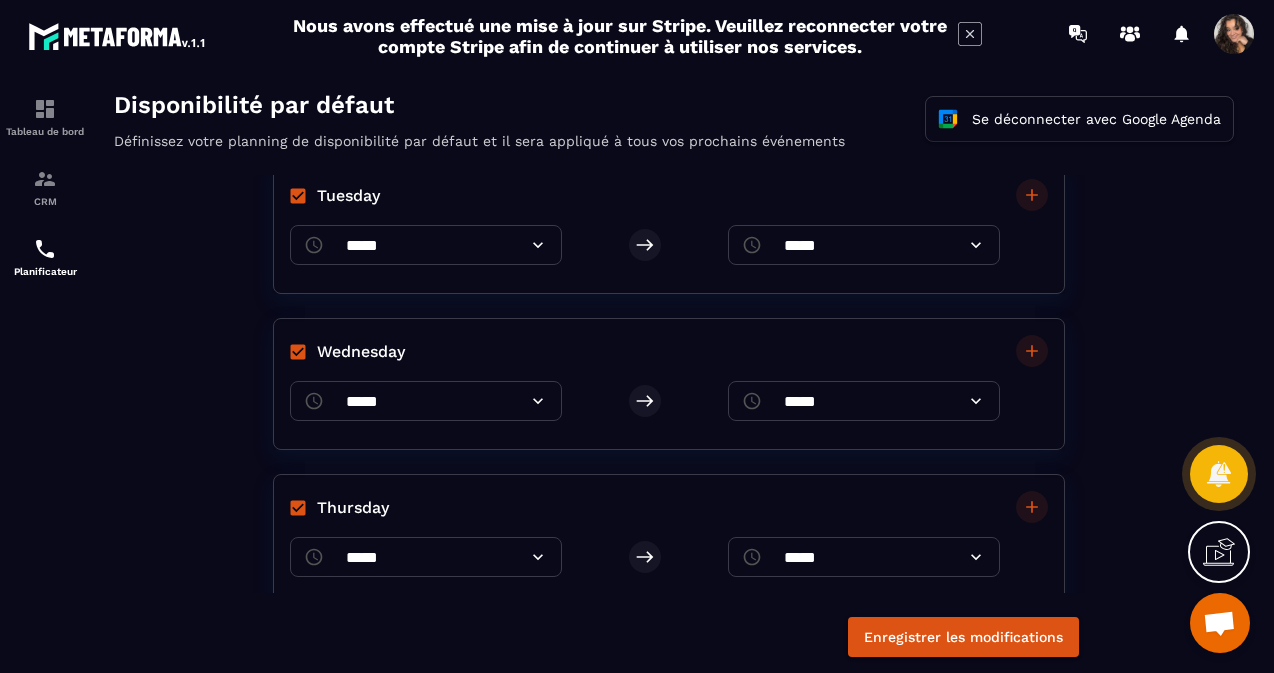 click on "*****" at bounding box center (864, 245) 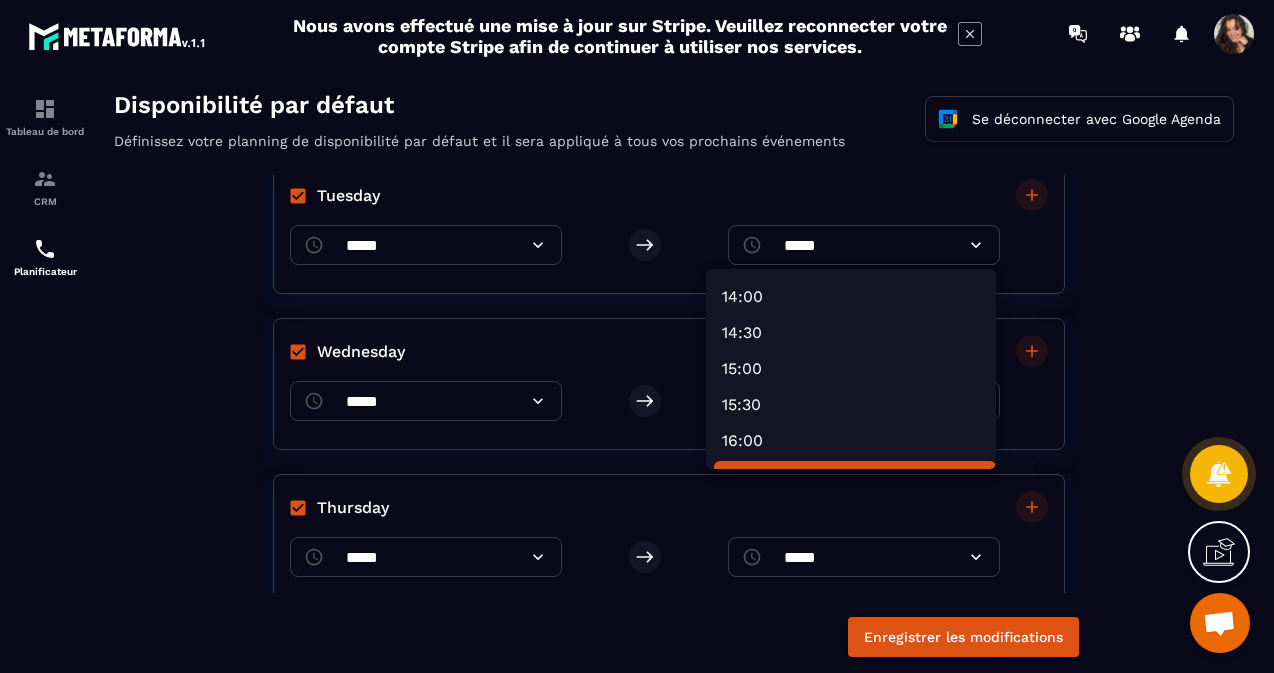 scroll, scrollTop: 1005, scrollLeft: 0, axis: vertical 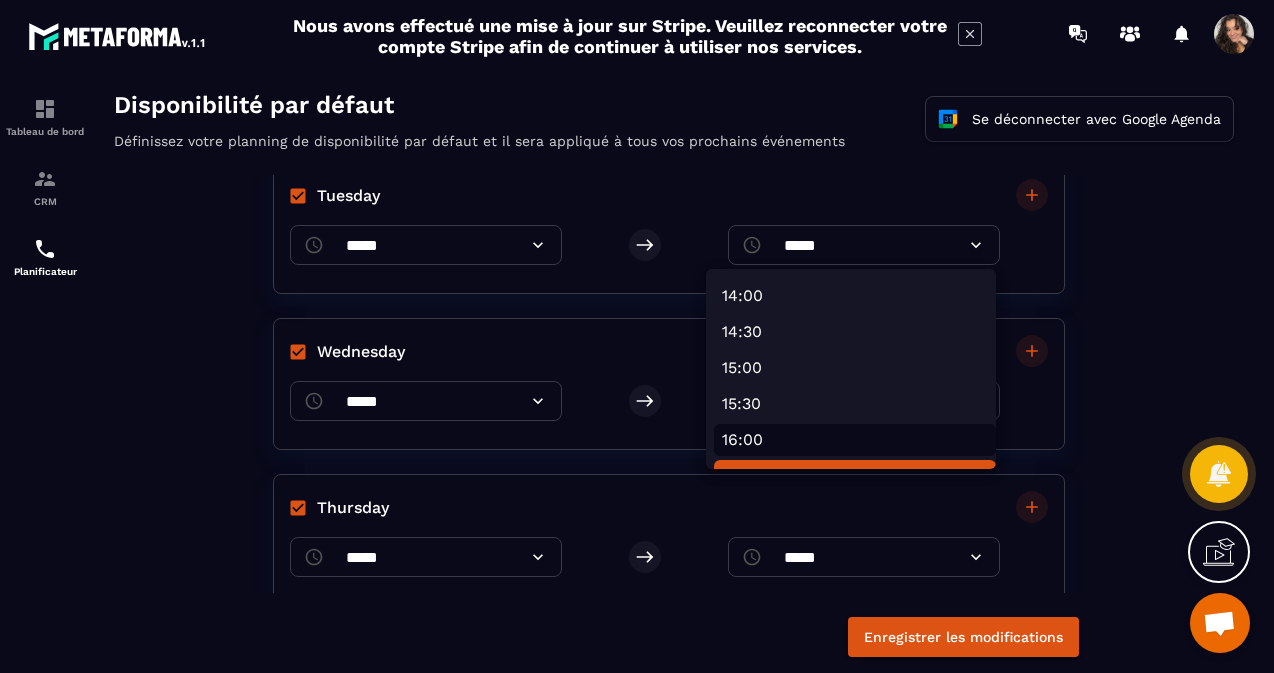 click on "16:00" at bounding box center [855, 440] 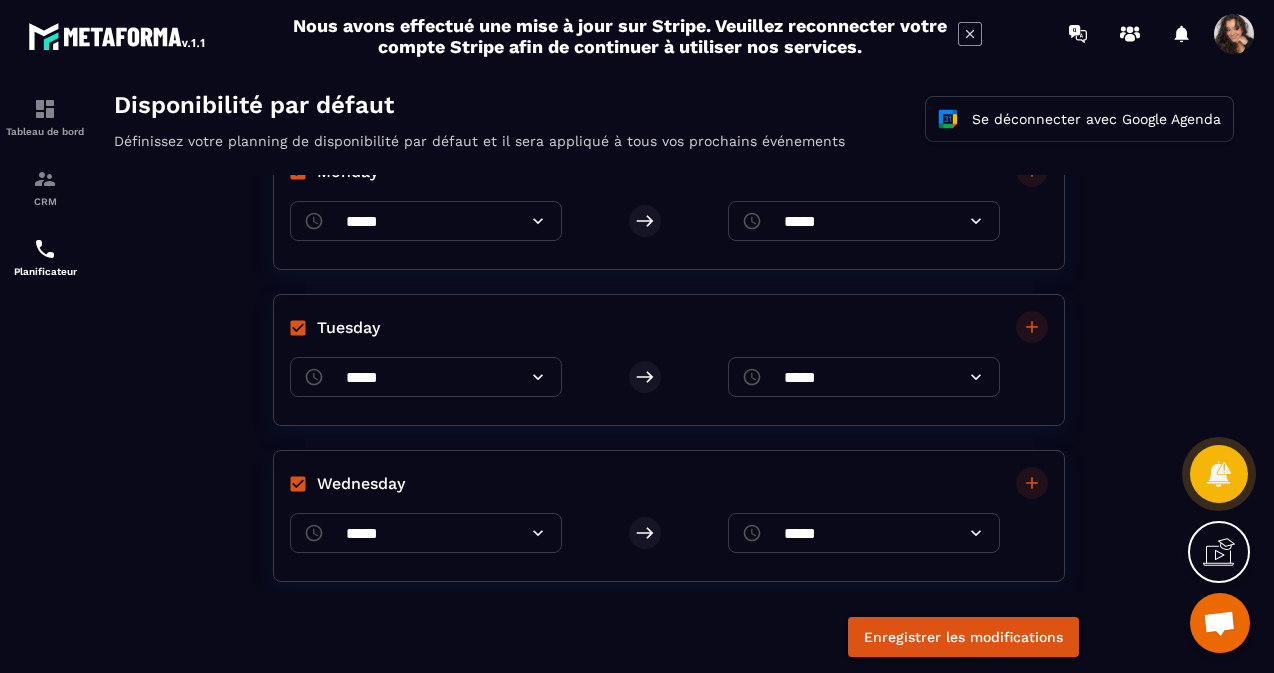scroll, scrollTop: 0, scrollLeft: 0, axis: both 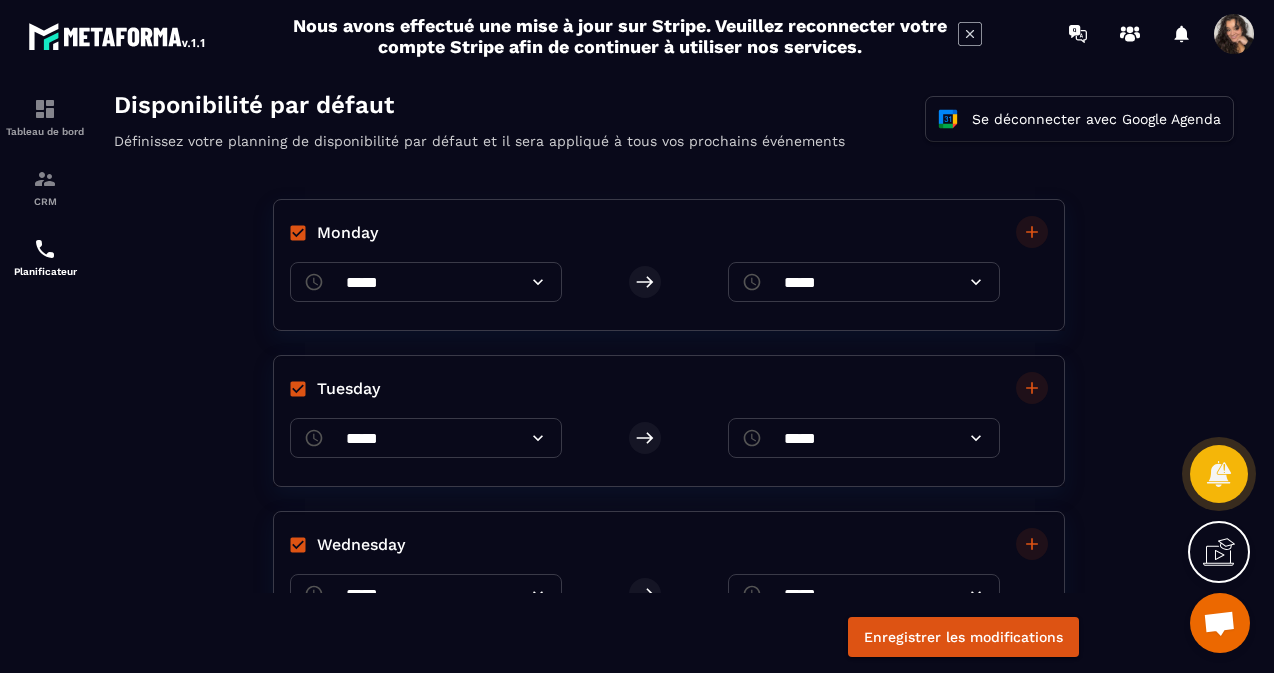 click on "*****" at bounding box center [864, 282] 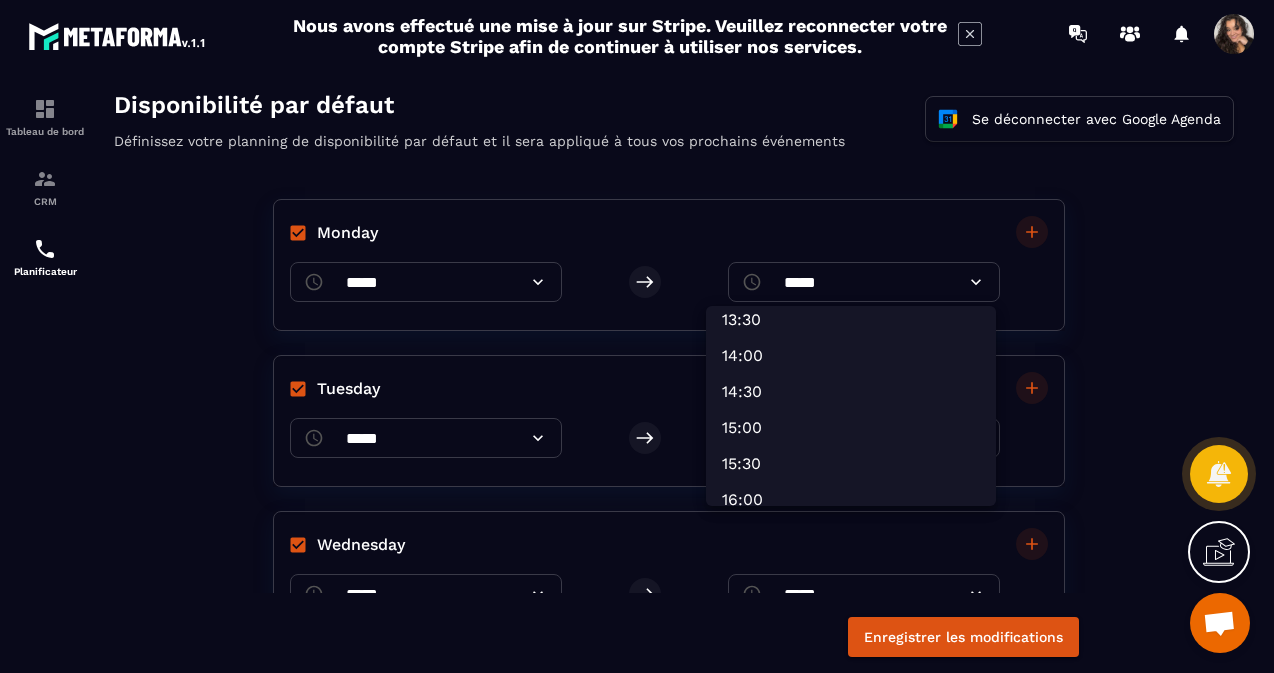 scroll, scrollTop: 1002, scrollLeft: 0, axis: vertical 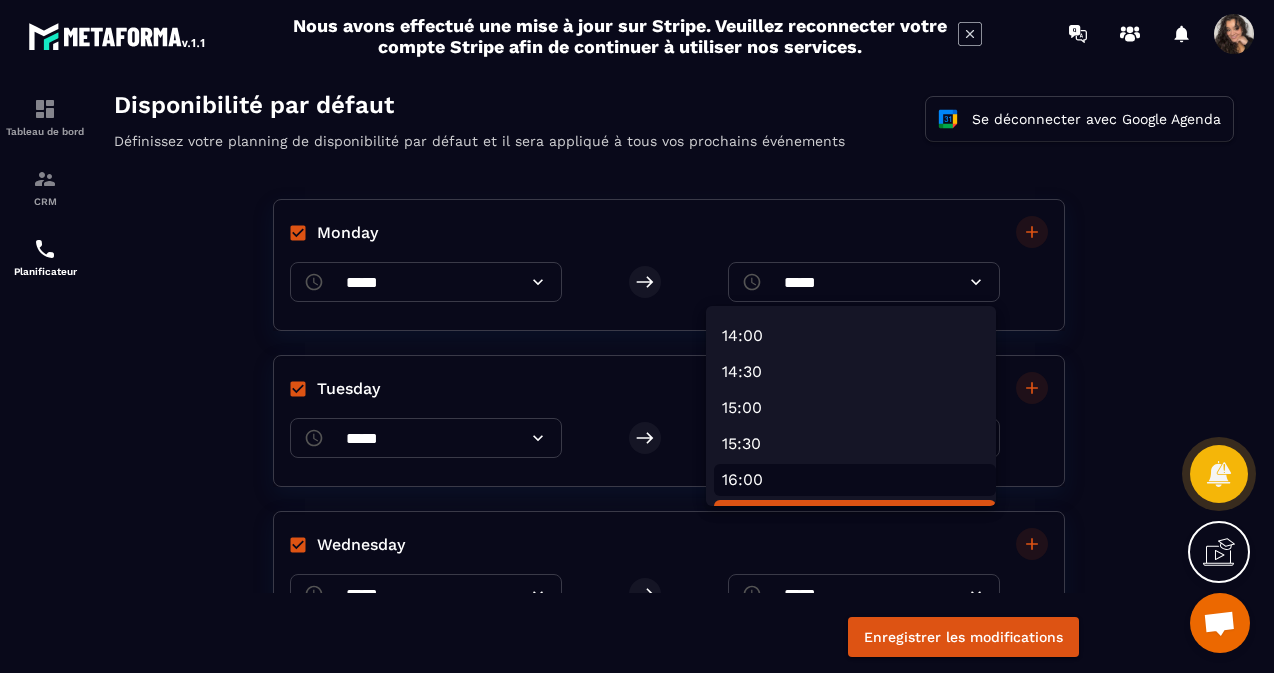 click on "16:00" at bounding box center (855, 480) 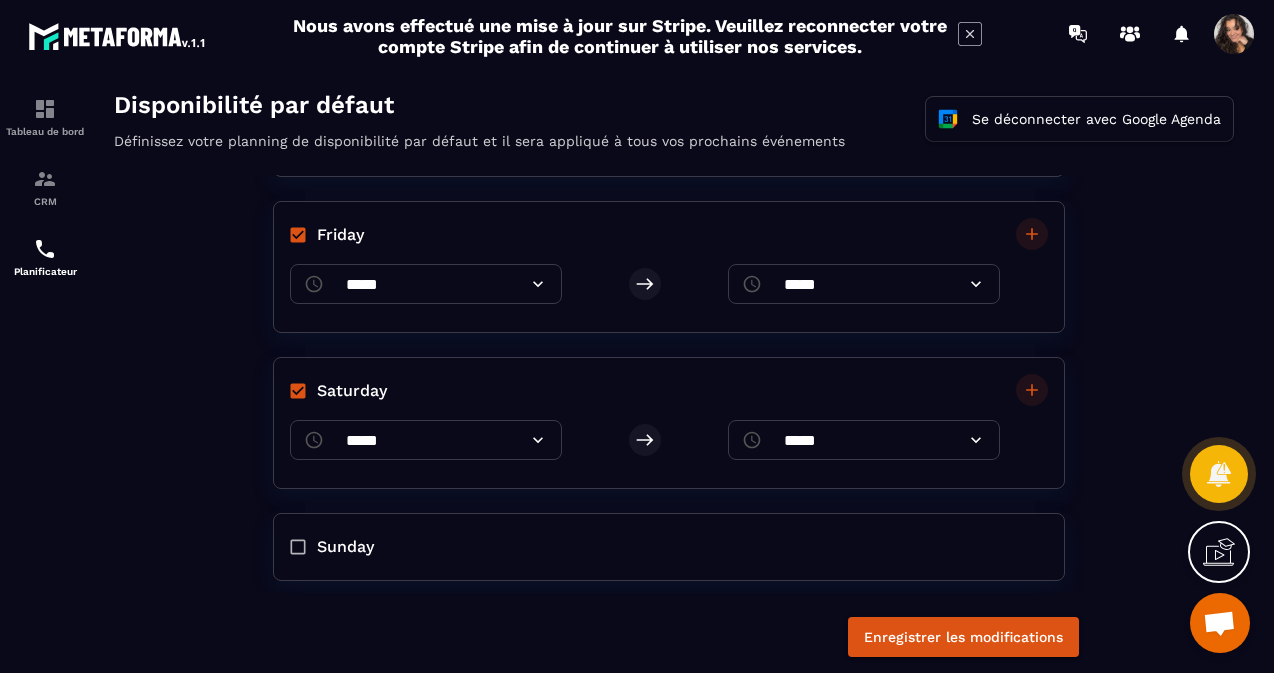 scroll, scrollTop: 634, scrollLeft: 0, axis: vertical 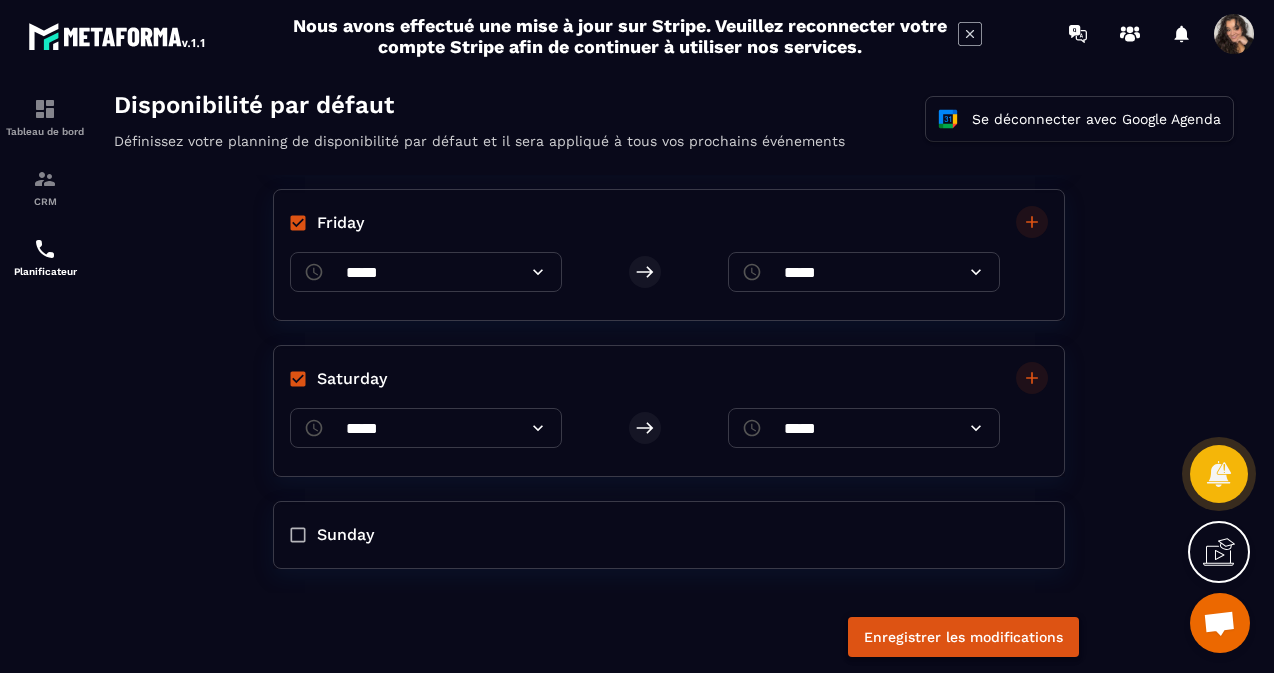 click on "Enregistrer les modifications" at bounding box center (963, 637) 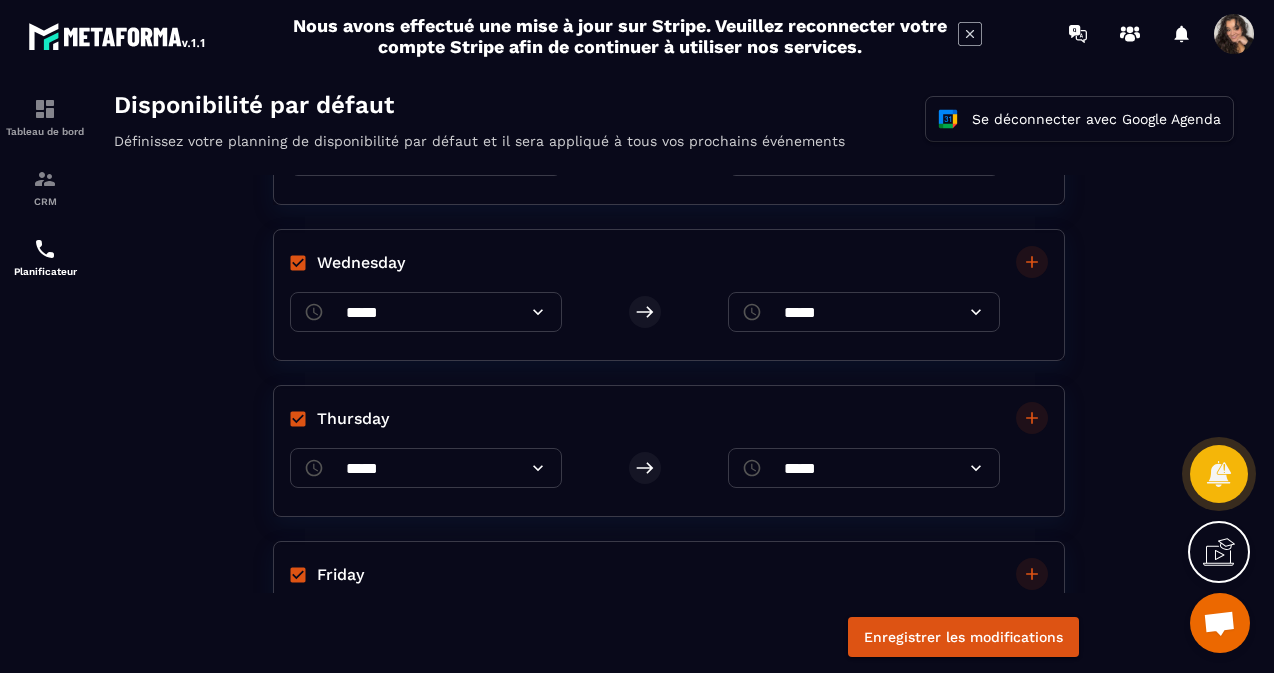 scroll, scrollTop: 283, scrollLeft: 0, axis: vertical 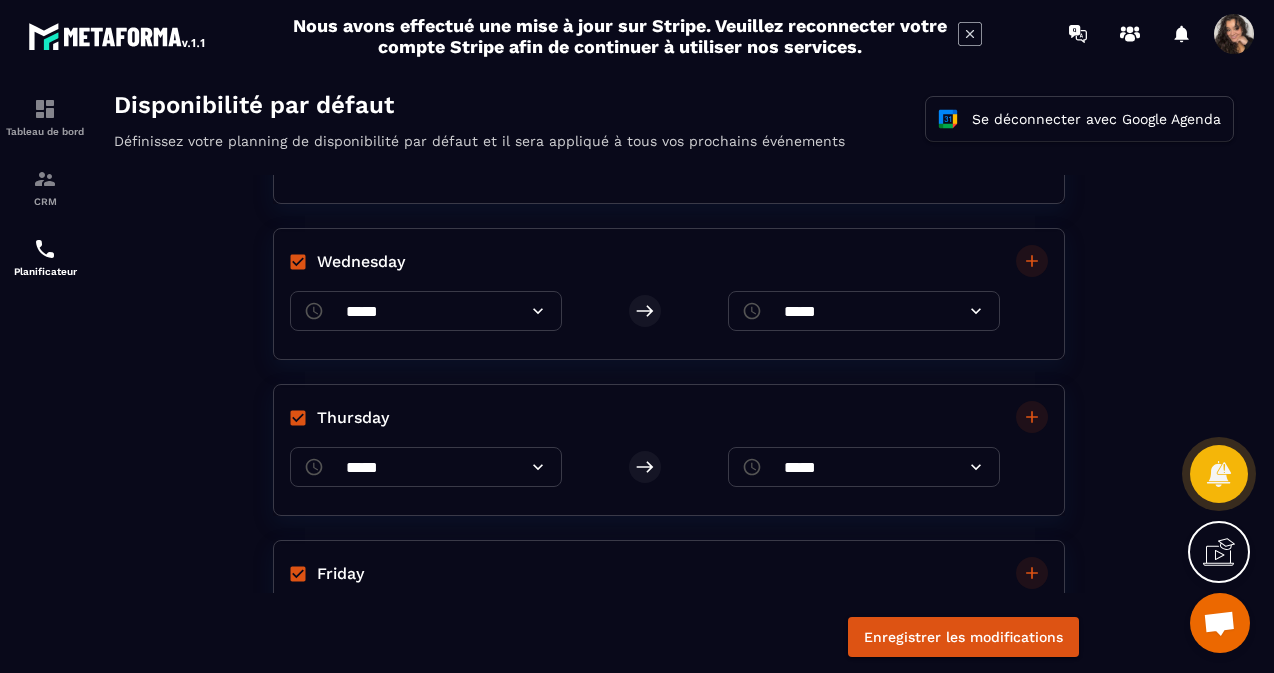 click 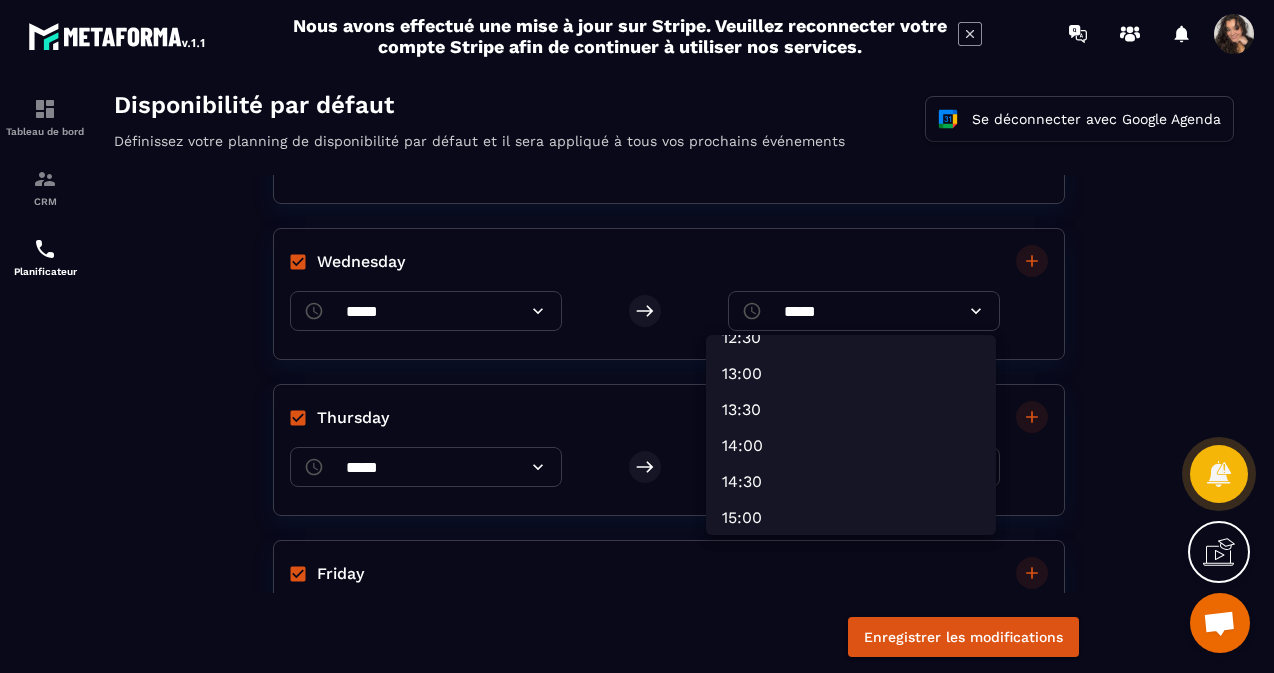 scroll, scrollTop: 932, scrollLeft: 0, axis: vertical 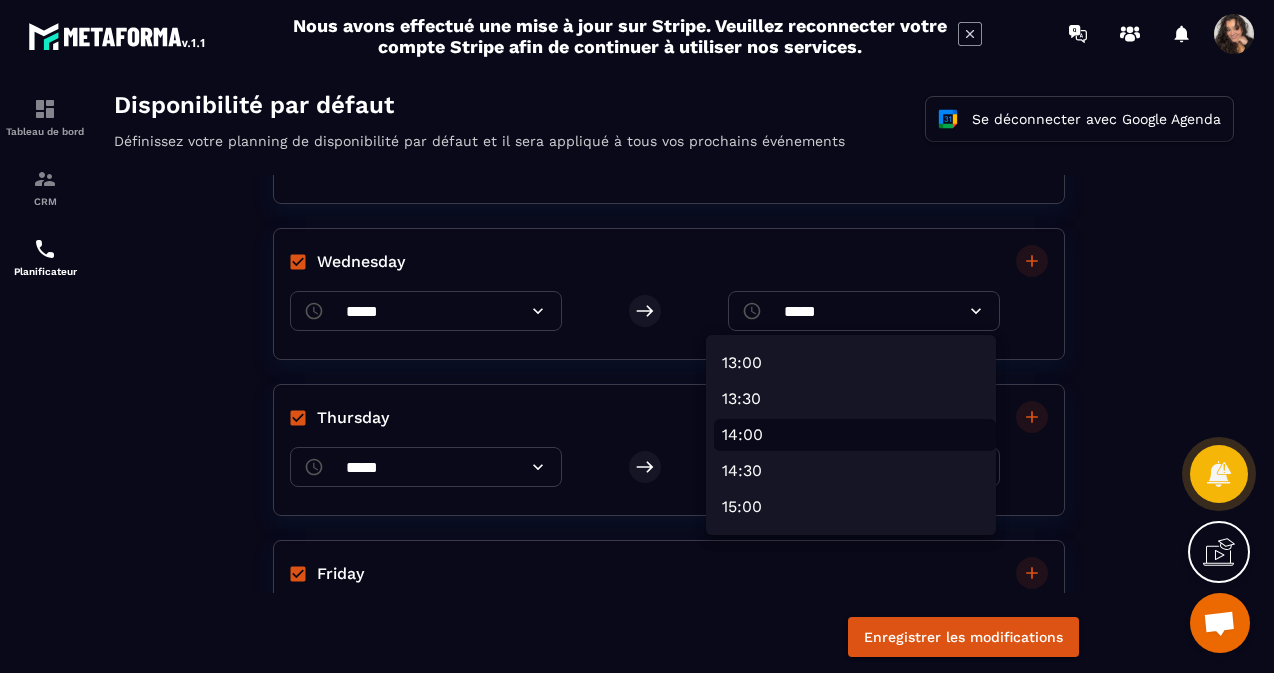 click on "14:00" at bounding box center (855, 435) 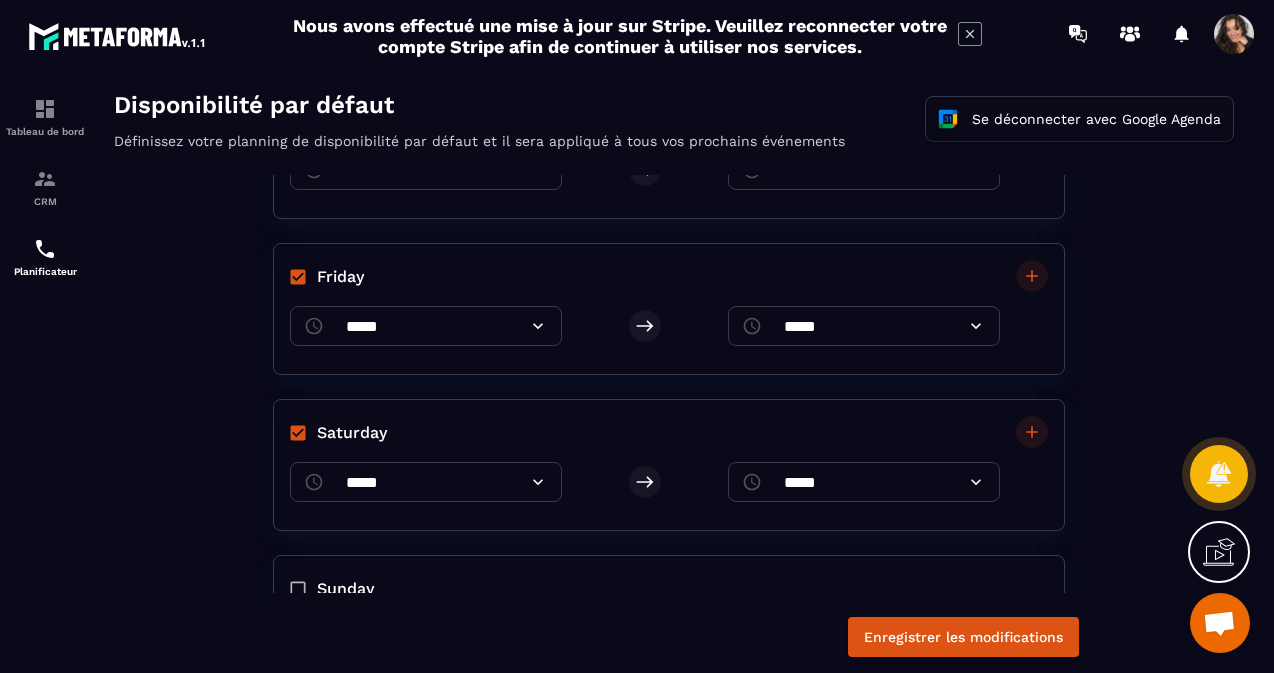 scroll, scrollTop: 634, scrollLeft: 0, axis: vertical 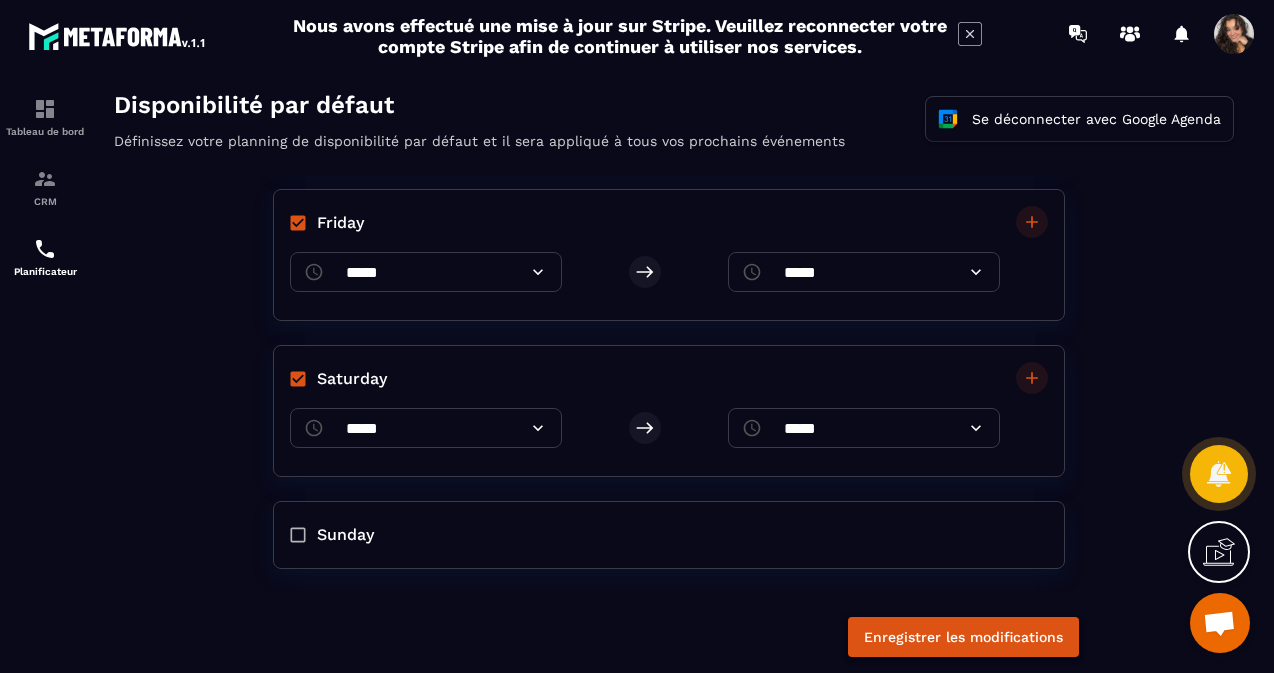 click on "Enregistrer les modifications" at bounding box center (963, 637) 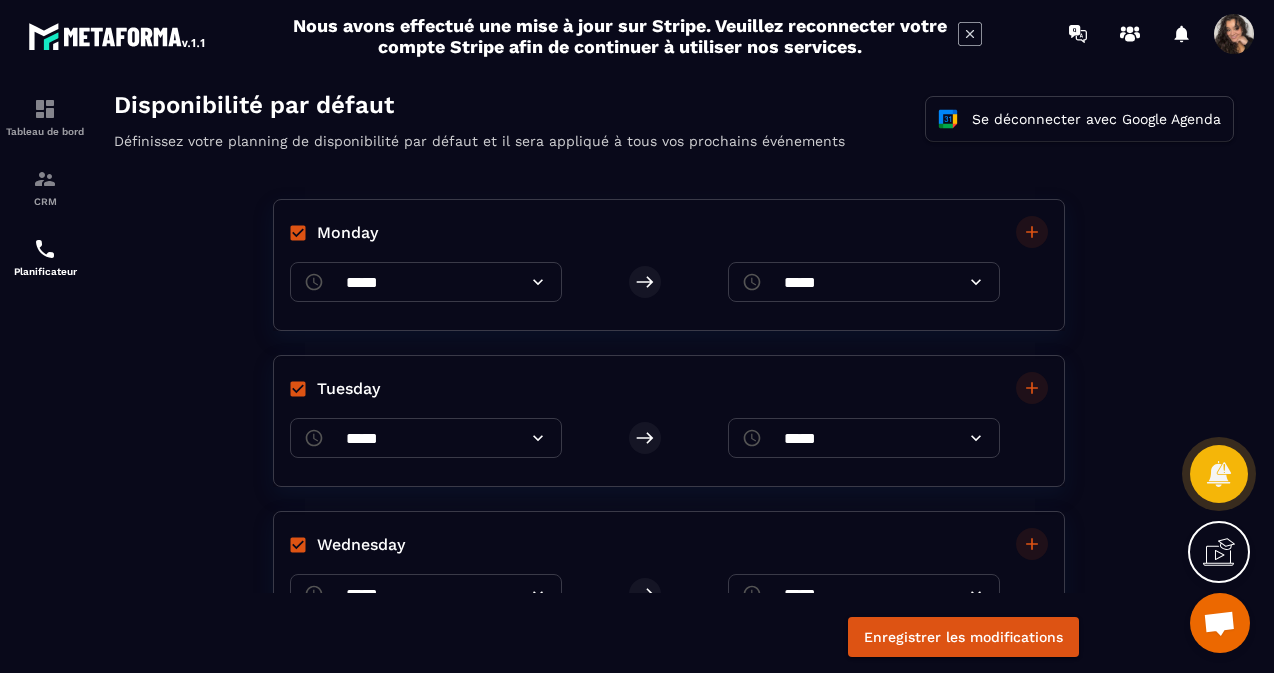 scroll, scrollTop: 634, scrollLeft: 0, axis: vertical 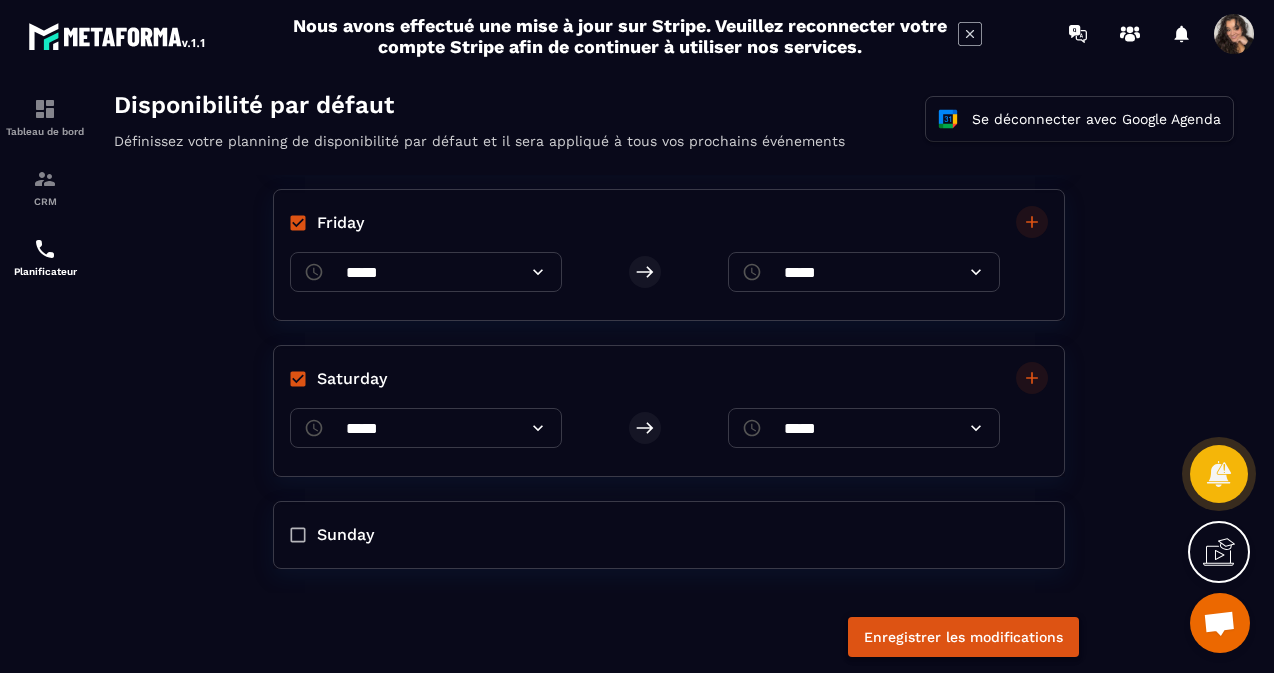 click on "Enregistrer les modifications" at bounding box center [963, 637] 